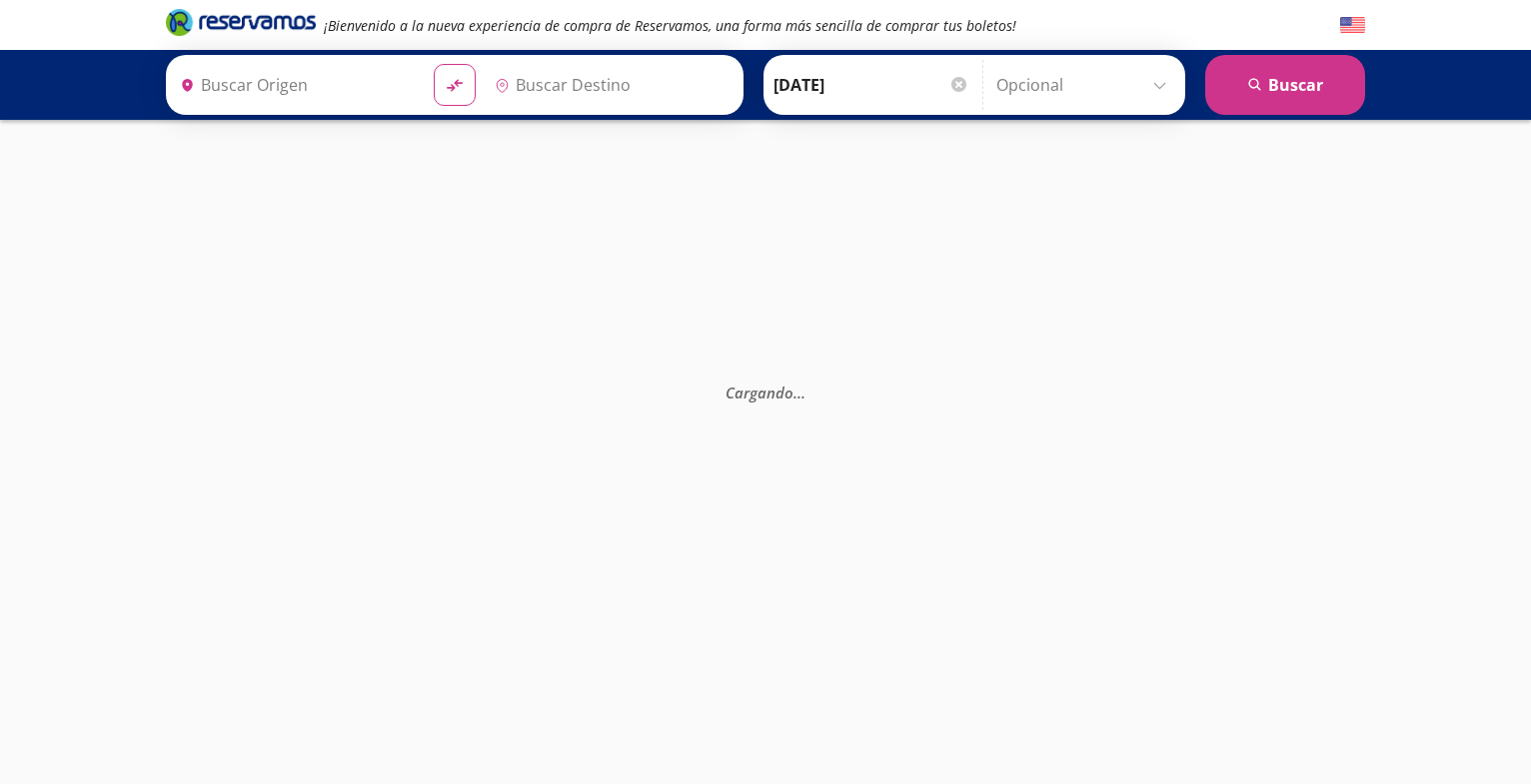 scroll, scrollTop: 0, scrollLeft: 0, axis: both 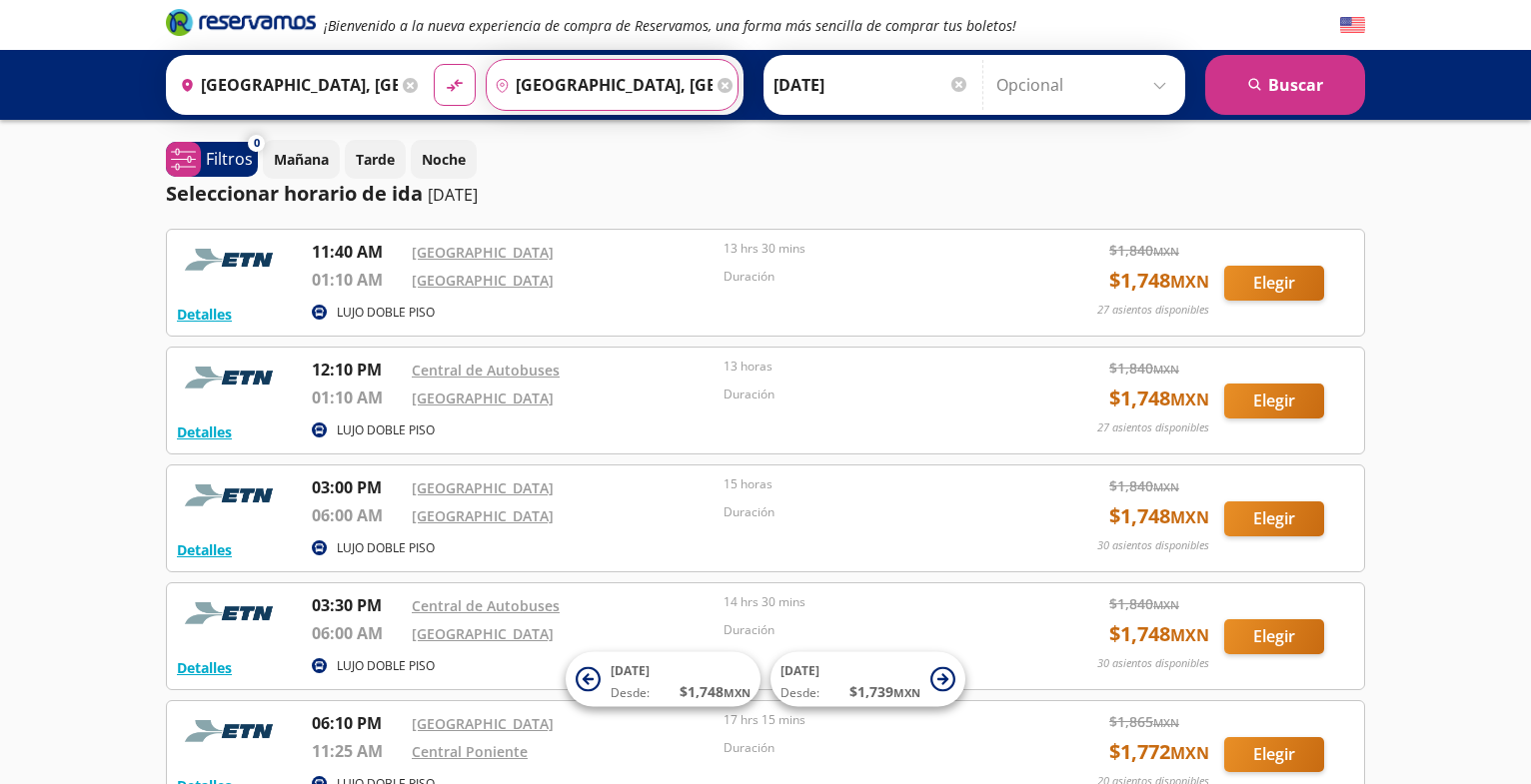 click on "[GEOGRAPHIC_DATA], [GEOGRAPHIC_DATA]" at bounding box center [600, 85] 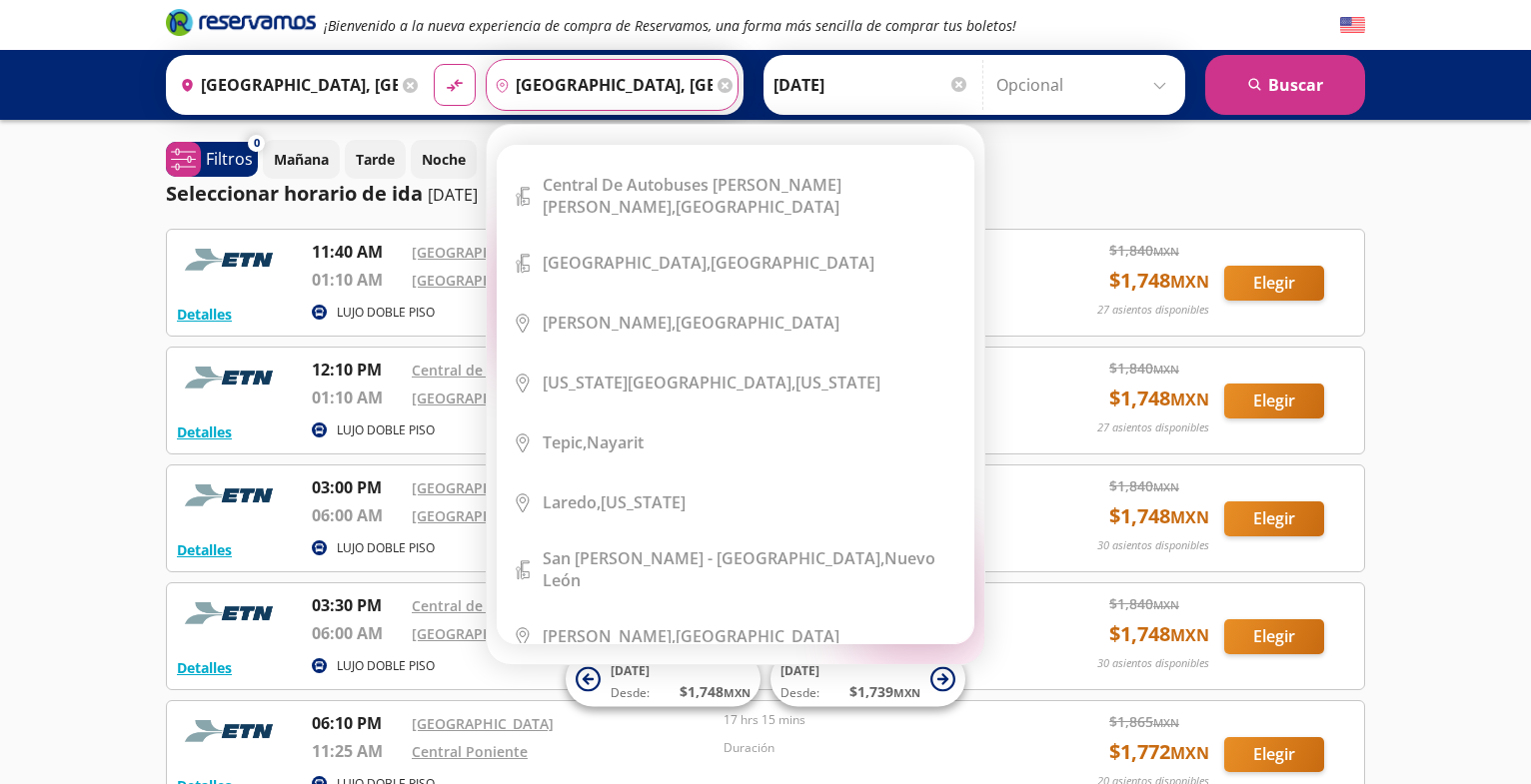 scroll, scrollTop: 4746, scrollLeft: 0, axis: vertical 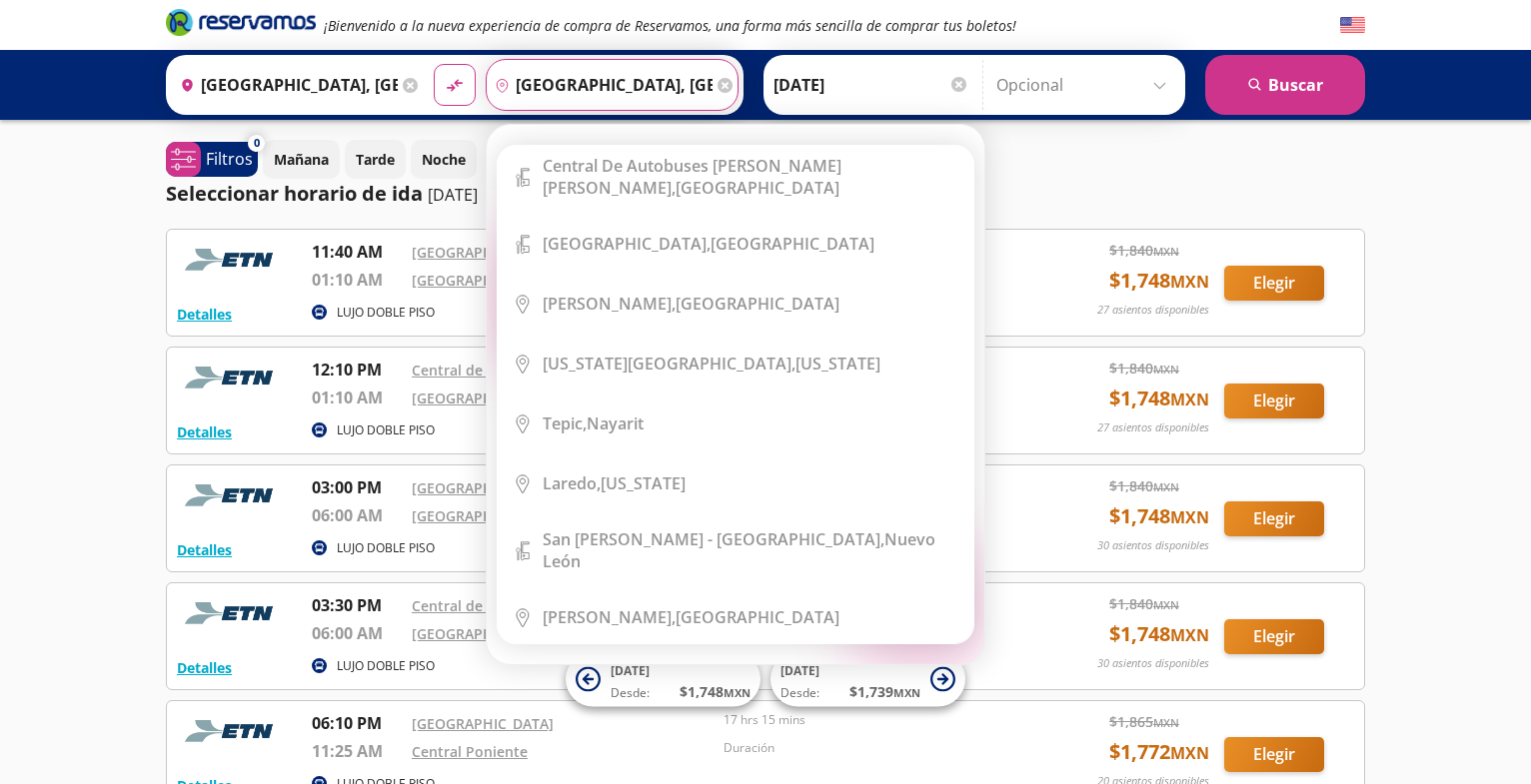 click on "Central del Sur (taxqueña)," at bounding box center (646, 737) 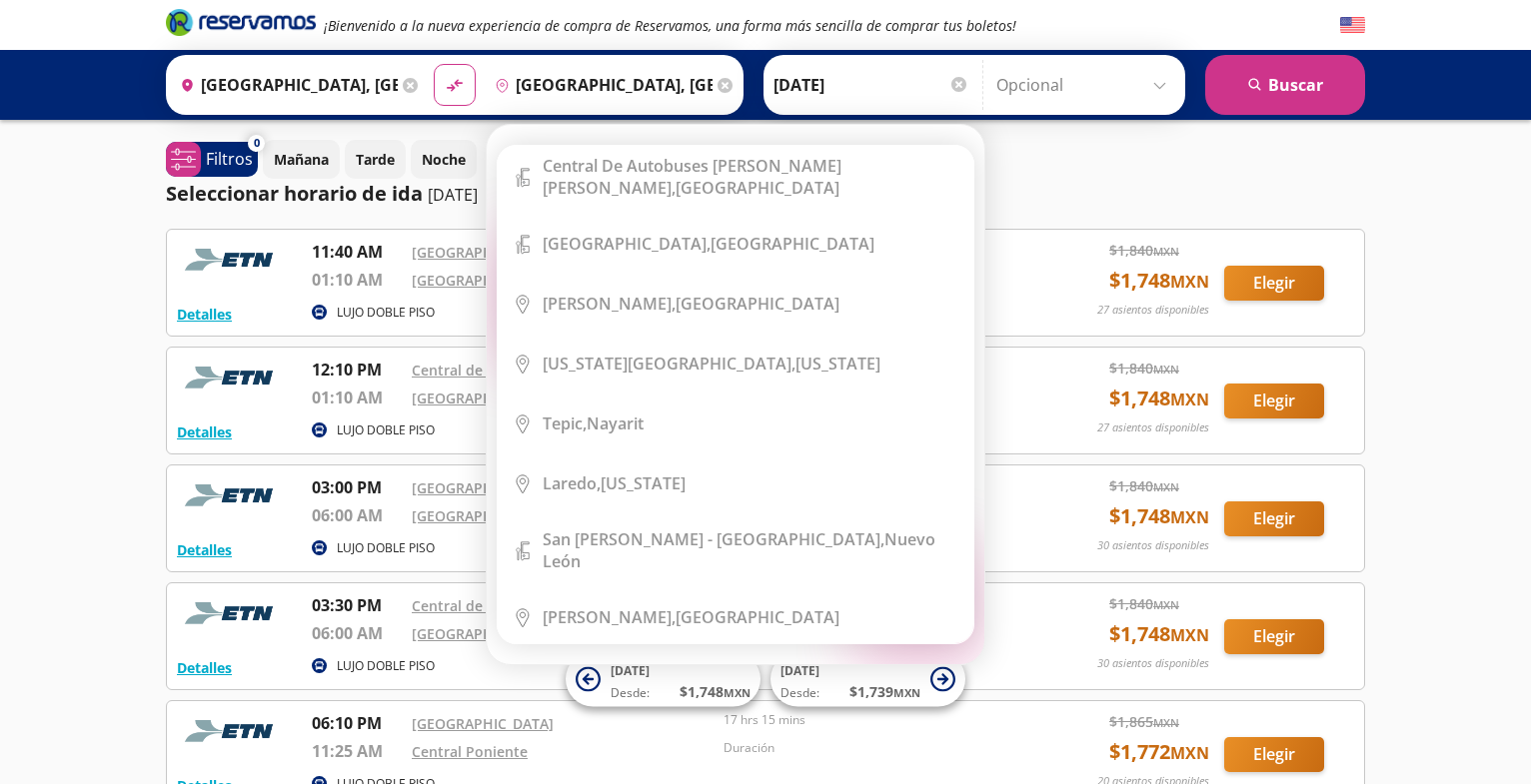 type on "Central del Sur (taxqueña), [GEOGRAPHIC_DATA]" 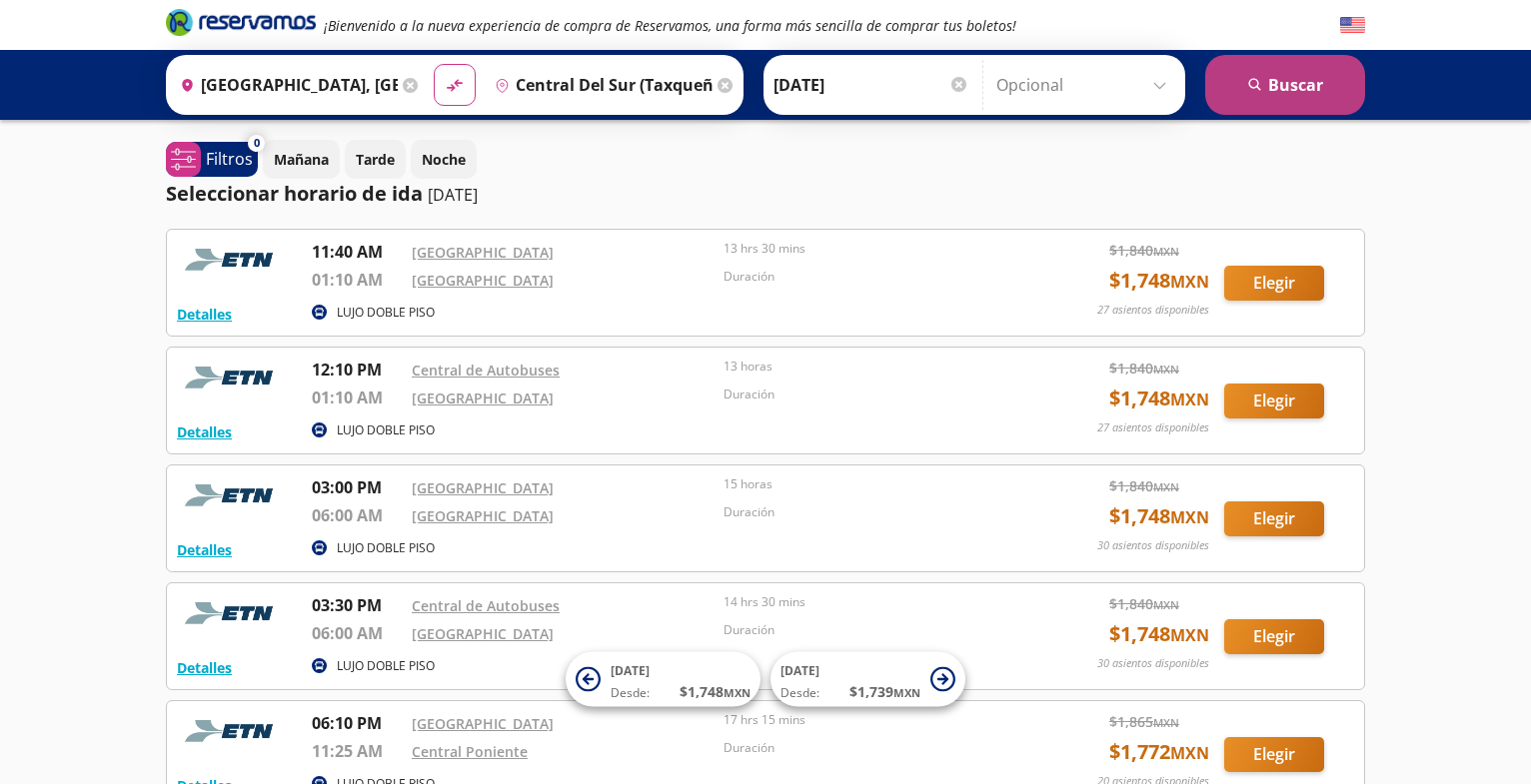 click on "search
[GEOGRAPHIC_DATA]" at bounding box center (1285, 85) 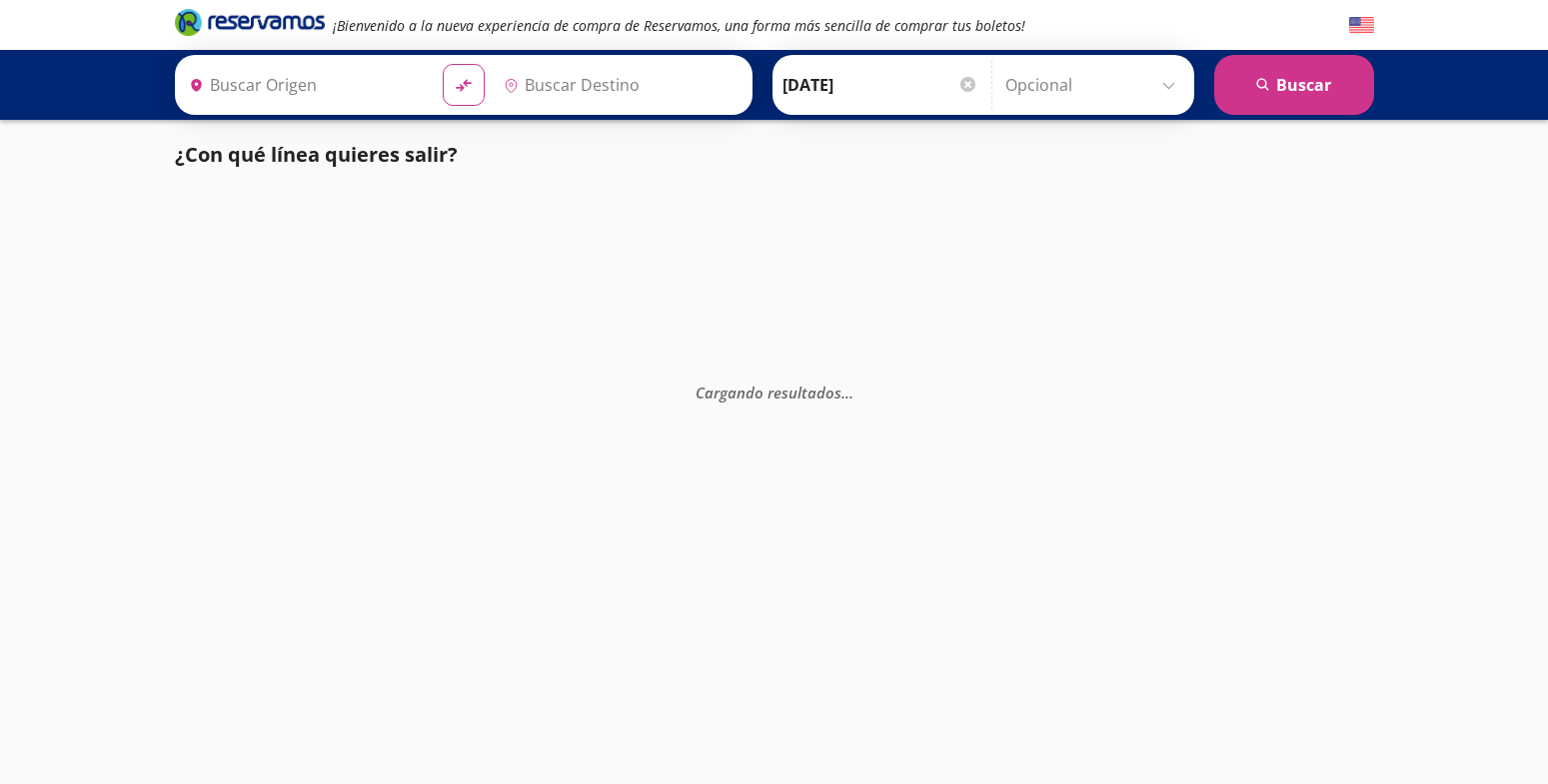 type on "Central del Sur (taxqueña), [GEOGRAPHIC_DATA]" 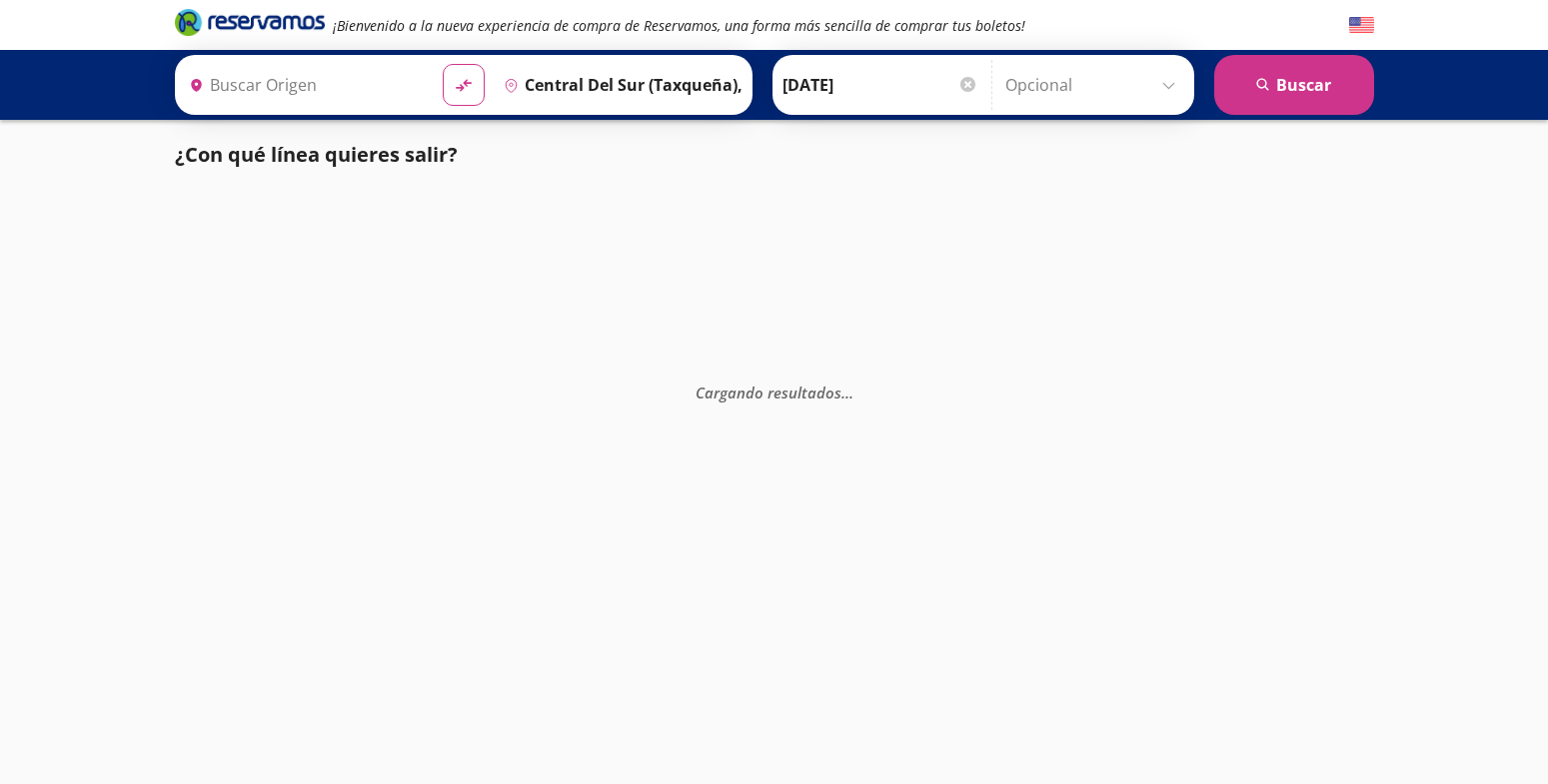 type on "[GEOGRAPHIC_DATA], [GEOGRAPHIC_DATA][PERSON_NAME]" 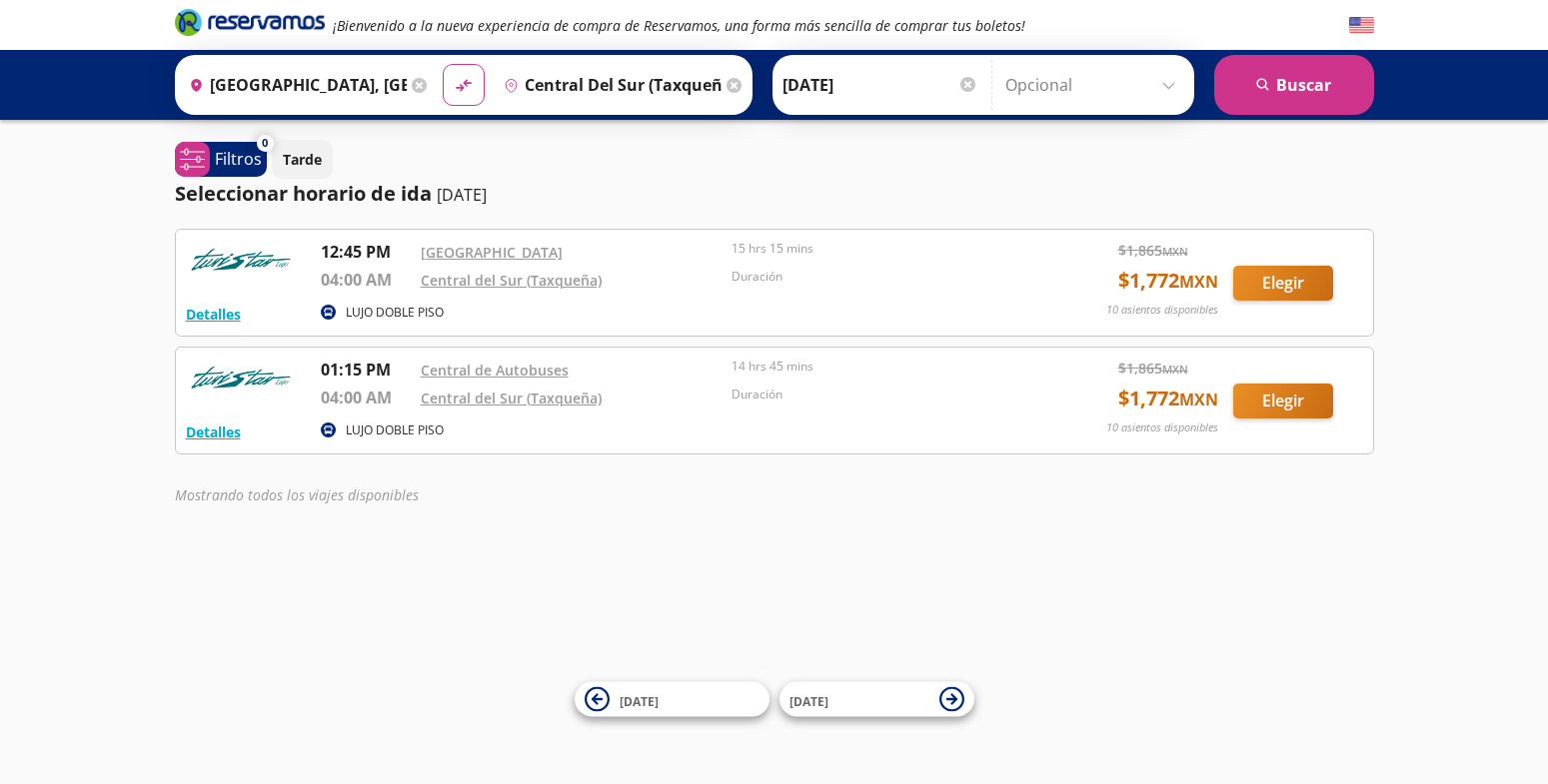 click on "Central del Sur (taxqueña), [GEOGRAPHIC_DATA]" at bounding box center [609, 85] 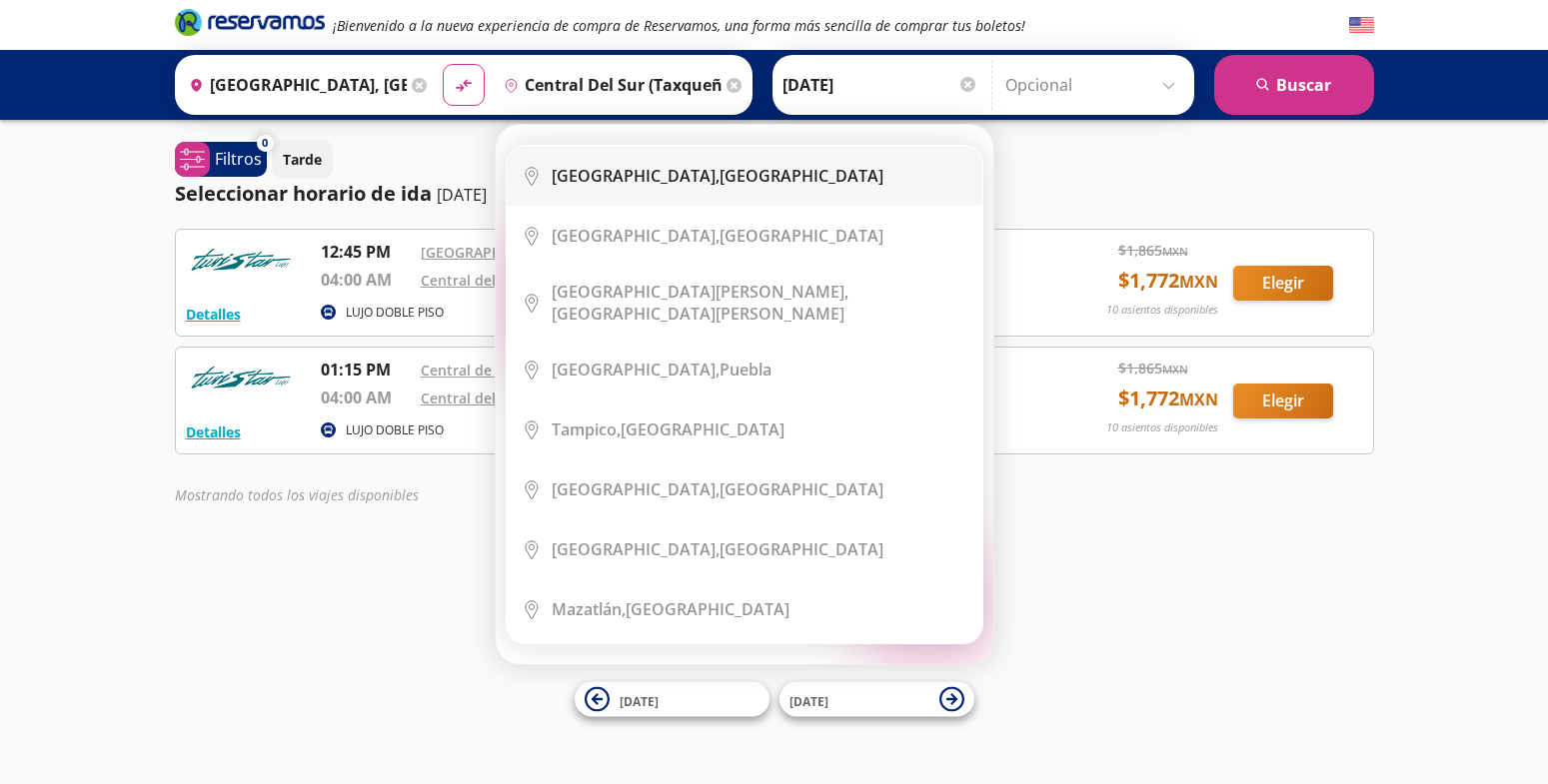 click on "[GEOGRAPHIC_DATA]," at bounding box center (636, 176) 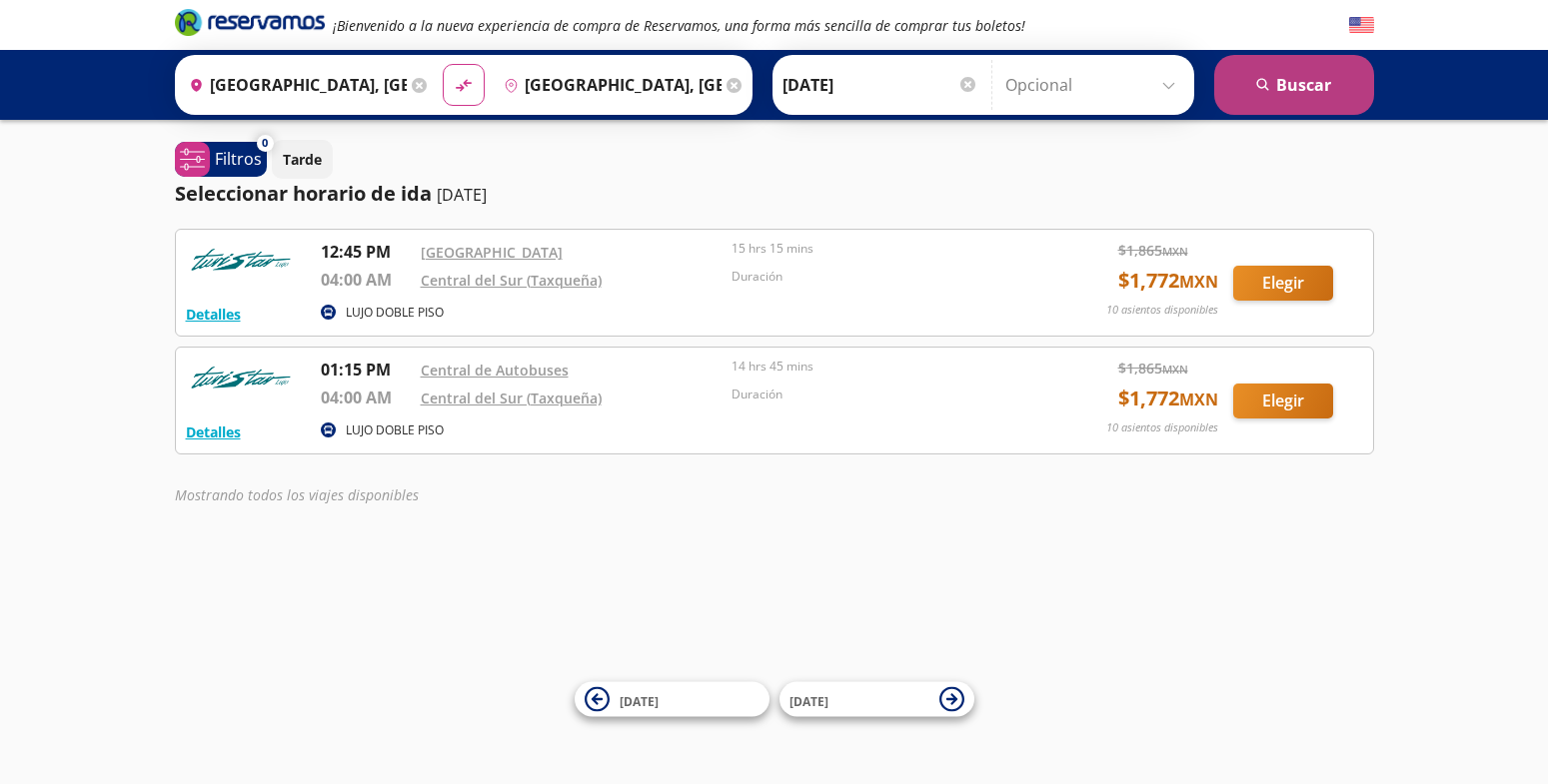 click on "search
[GEOGRAPHIC_DATA]" at bounding box center [1294, 85] 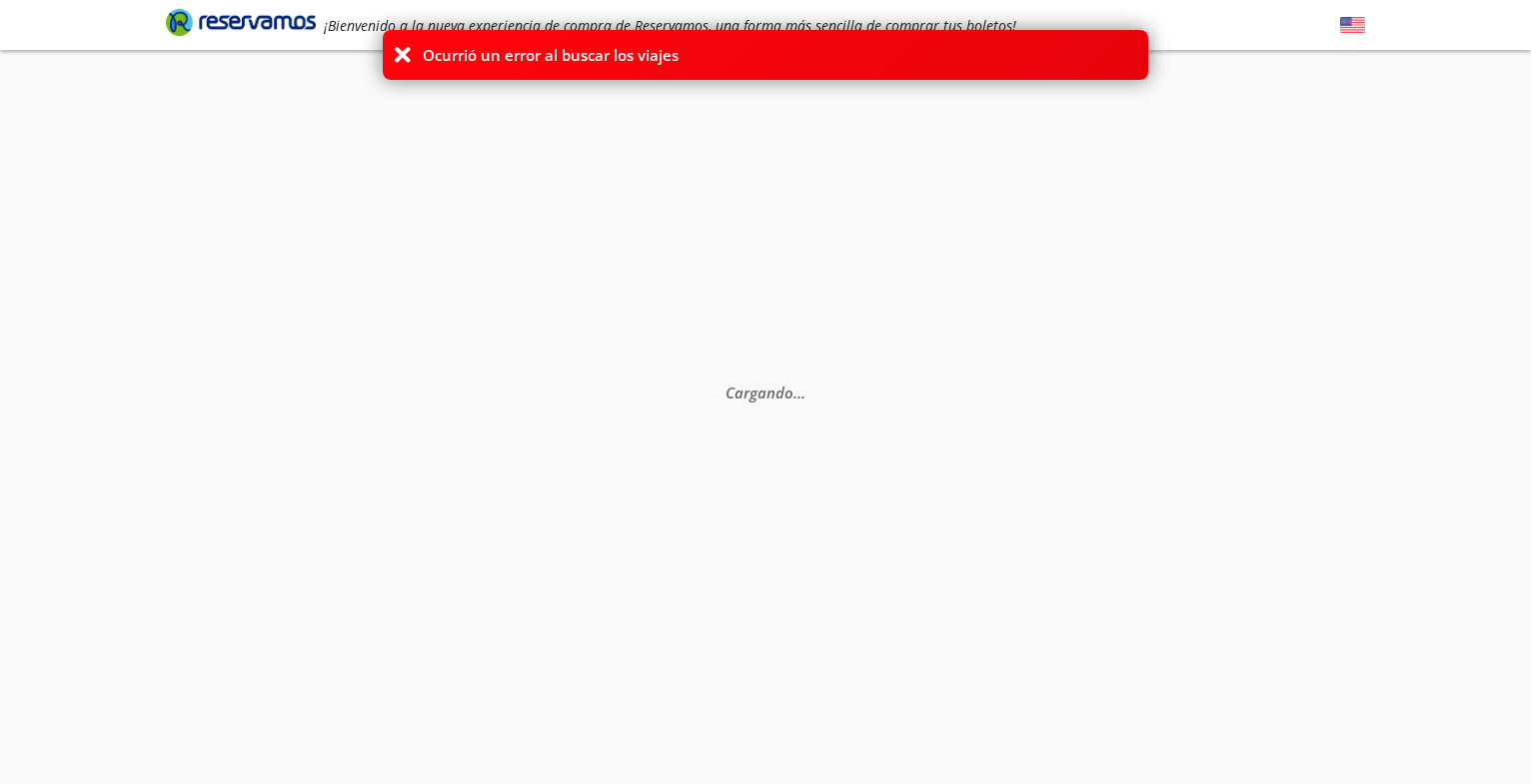 click on "Cargando . . ." at bounding box center [766, 441] 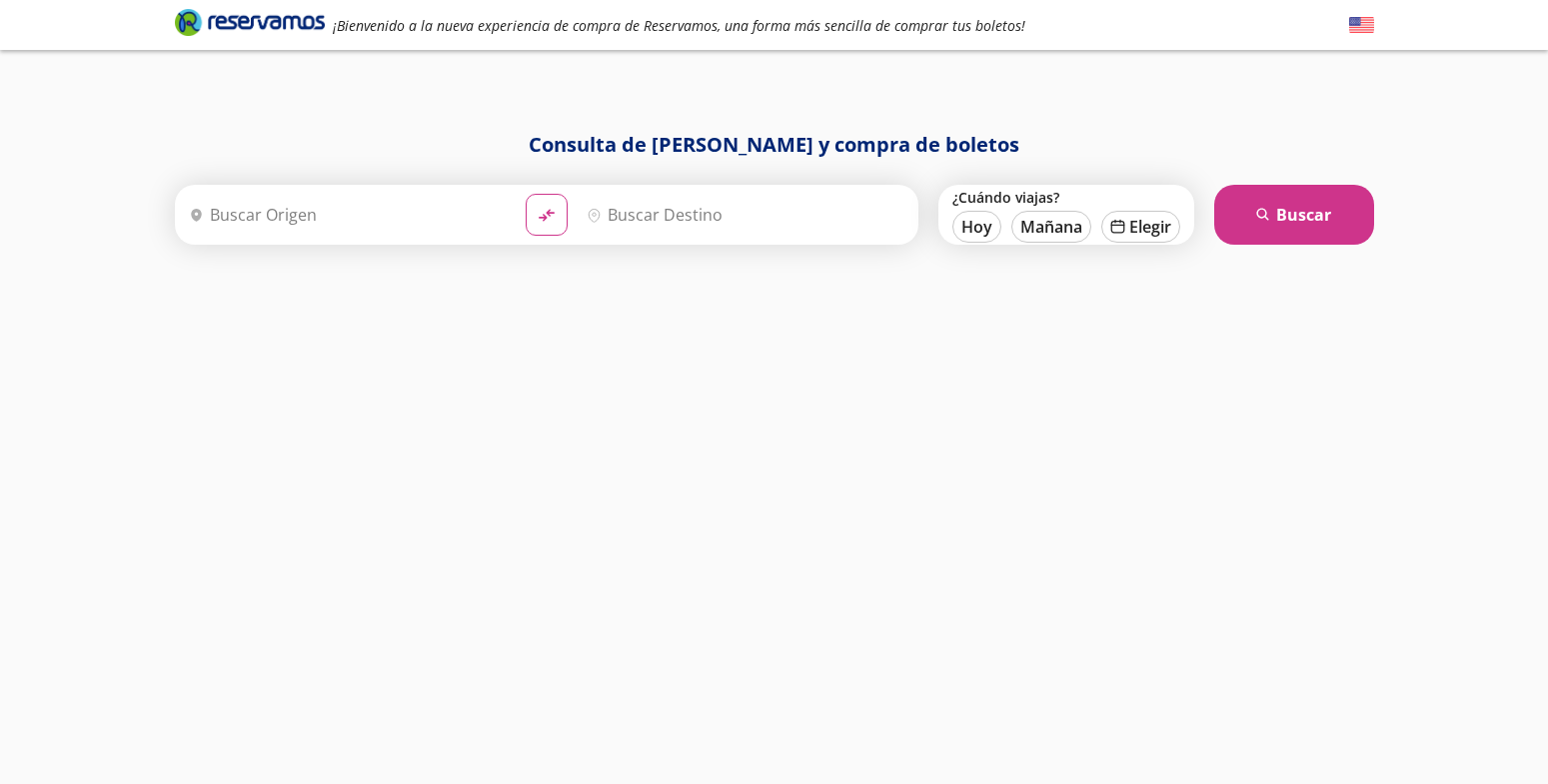 click on "Origen" at bounding box center (345, 215) 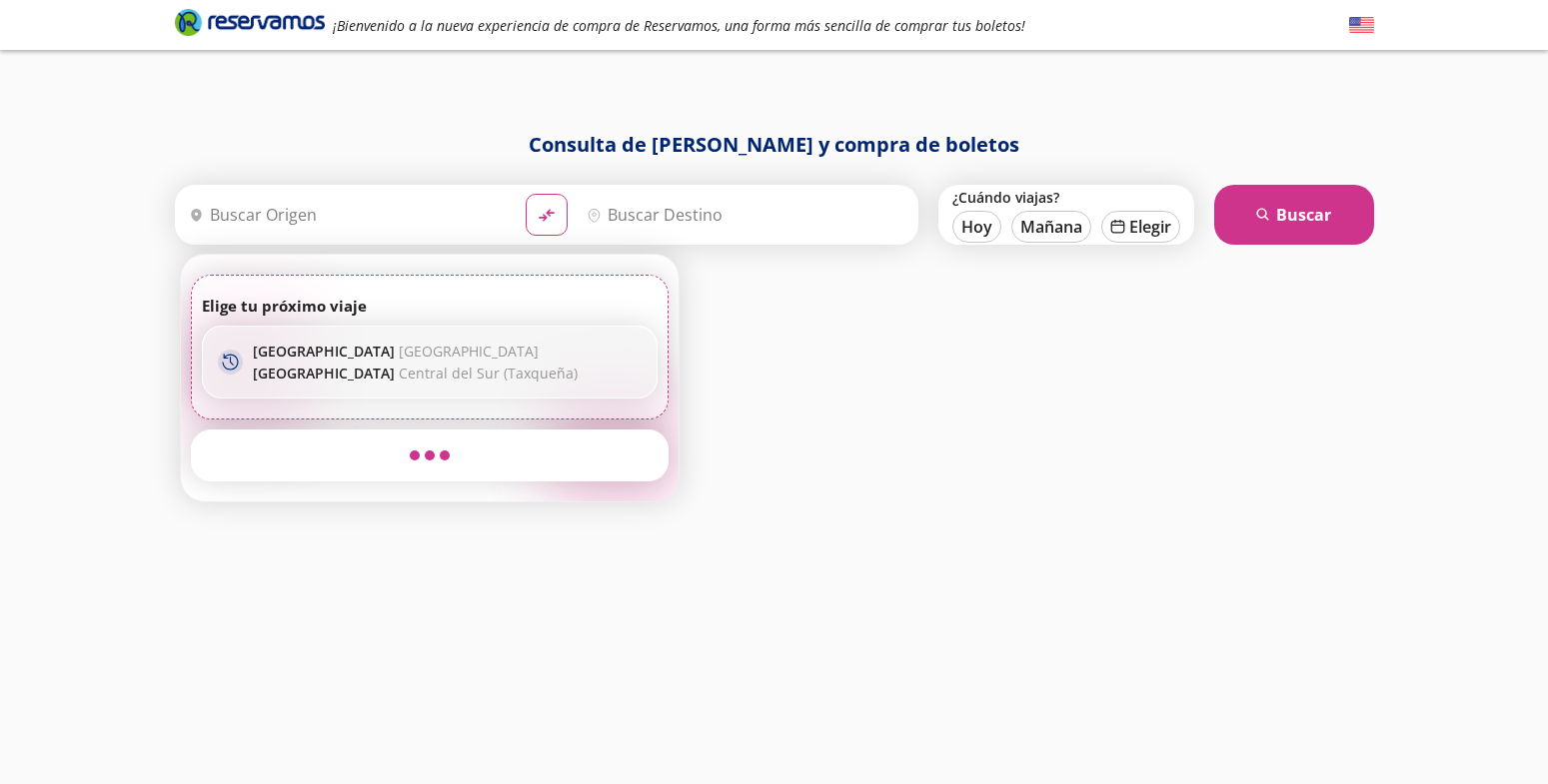 click on "[GEOGRAPHIC_DATA]" at bounding box center [469, 351] 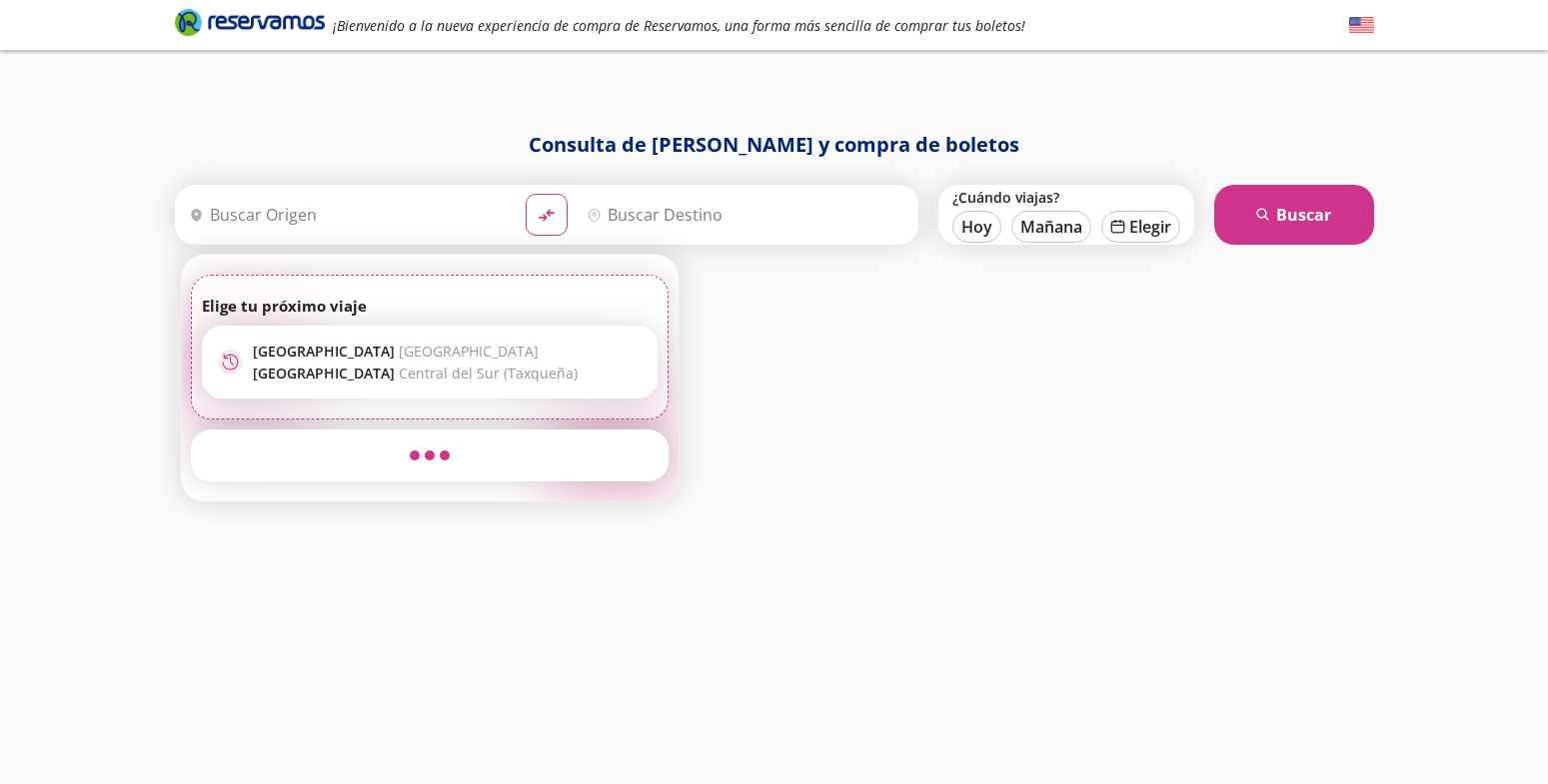 type on "[GEOGRAPHIC_DATA], [GEOGRAPHIC_DATA][PERSON_NAME]" 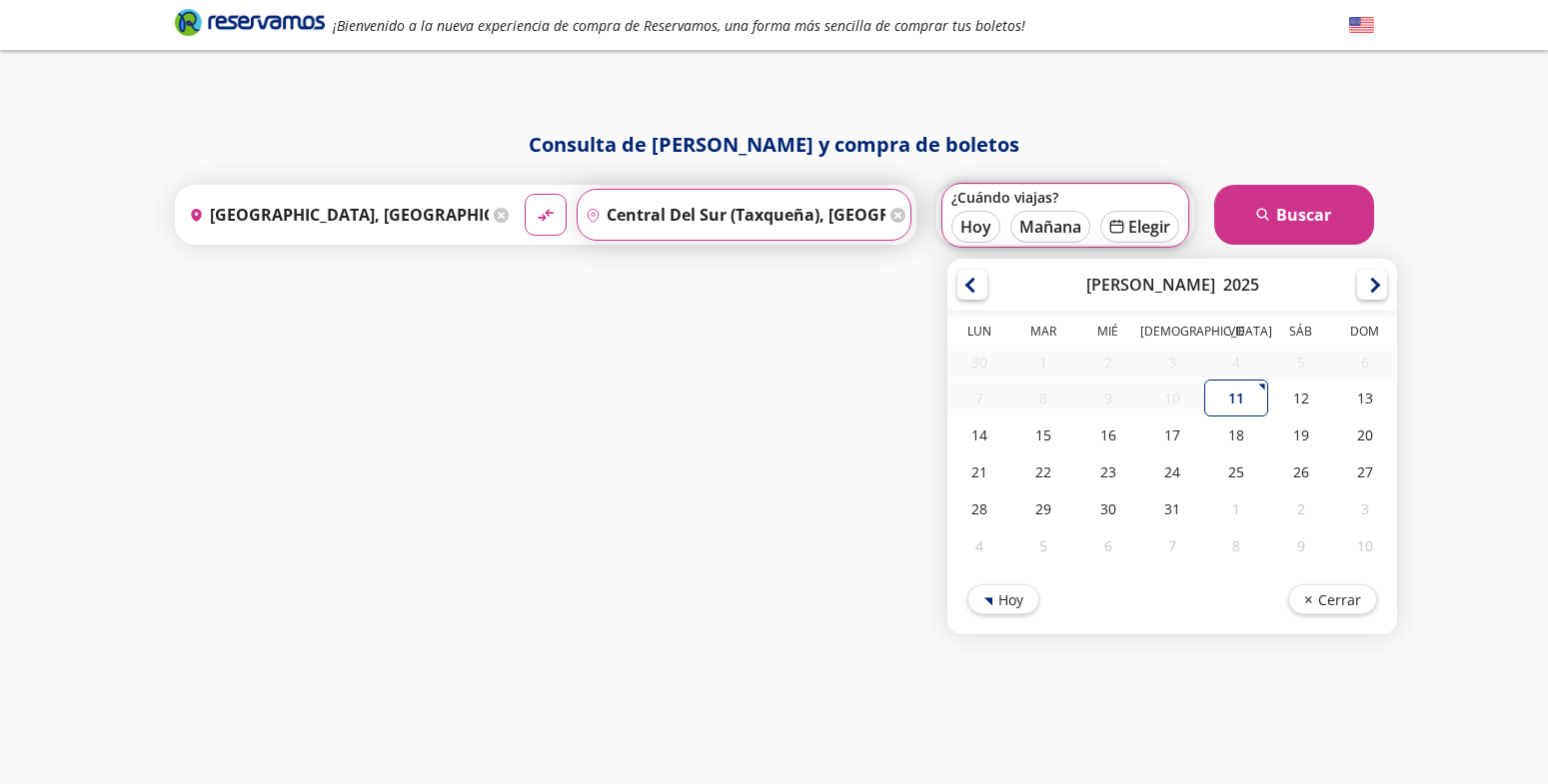 click on "Central del Sur (taxqueña), [GEOGRAPHIC_DATA]" at bounding box center [732, 215] 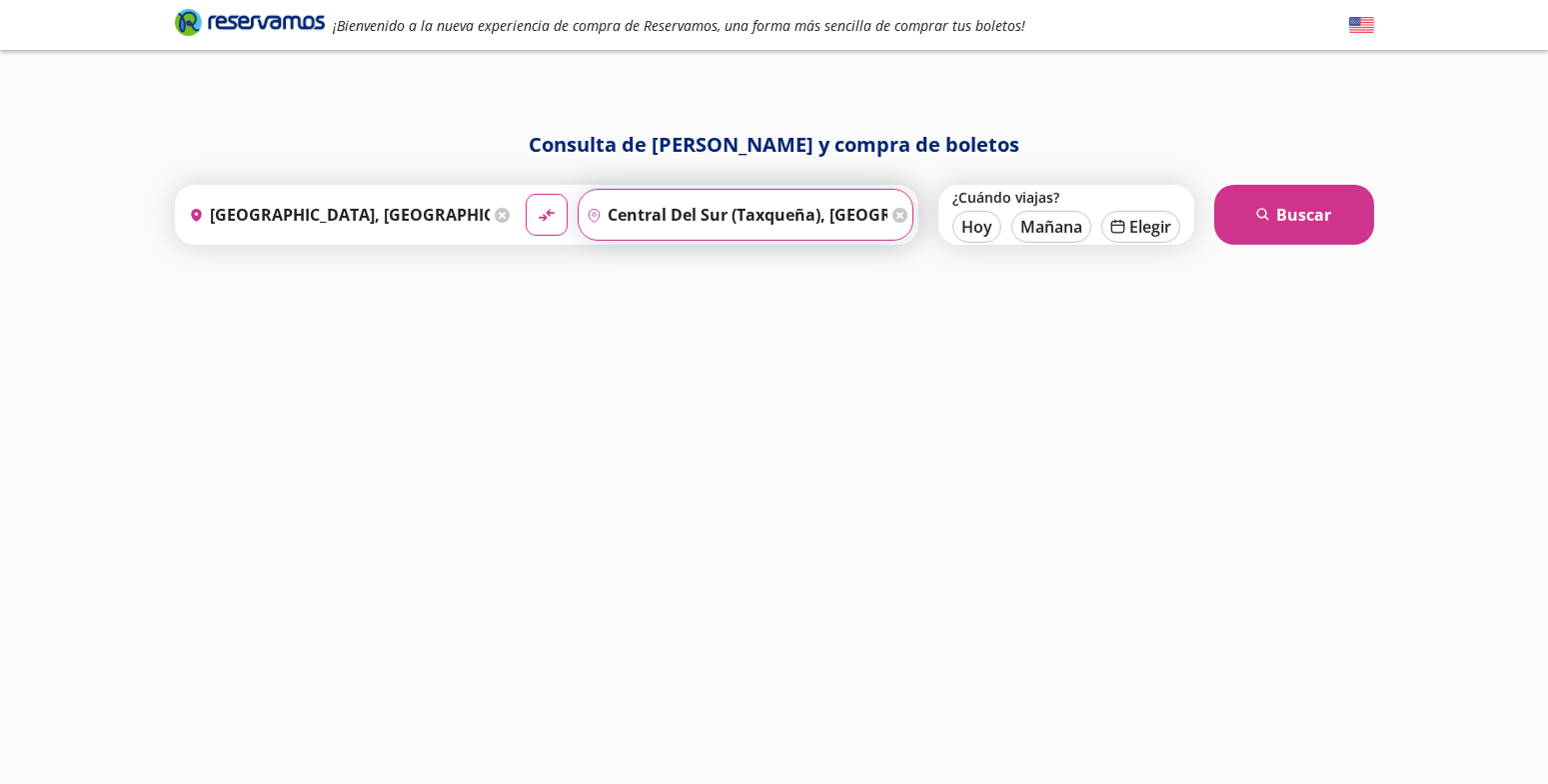 click 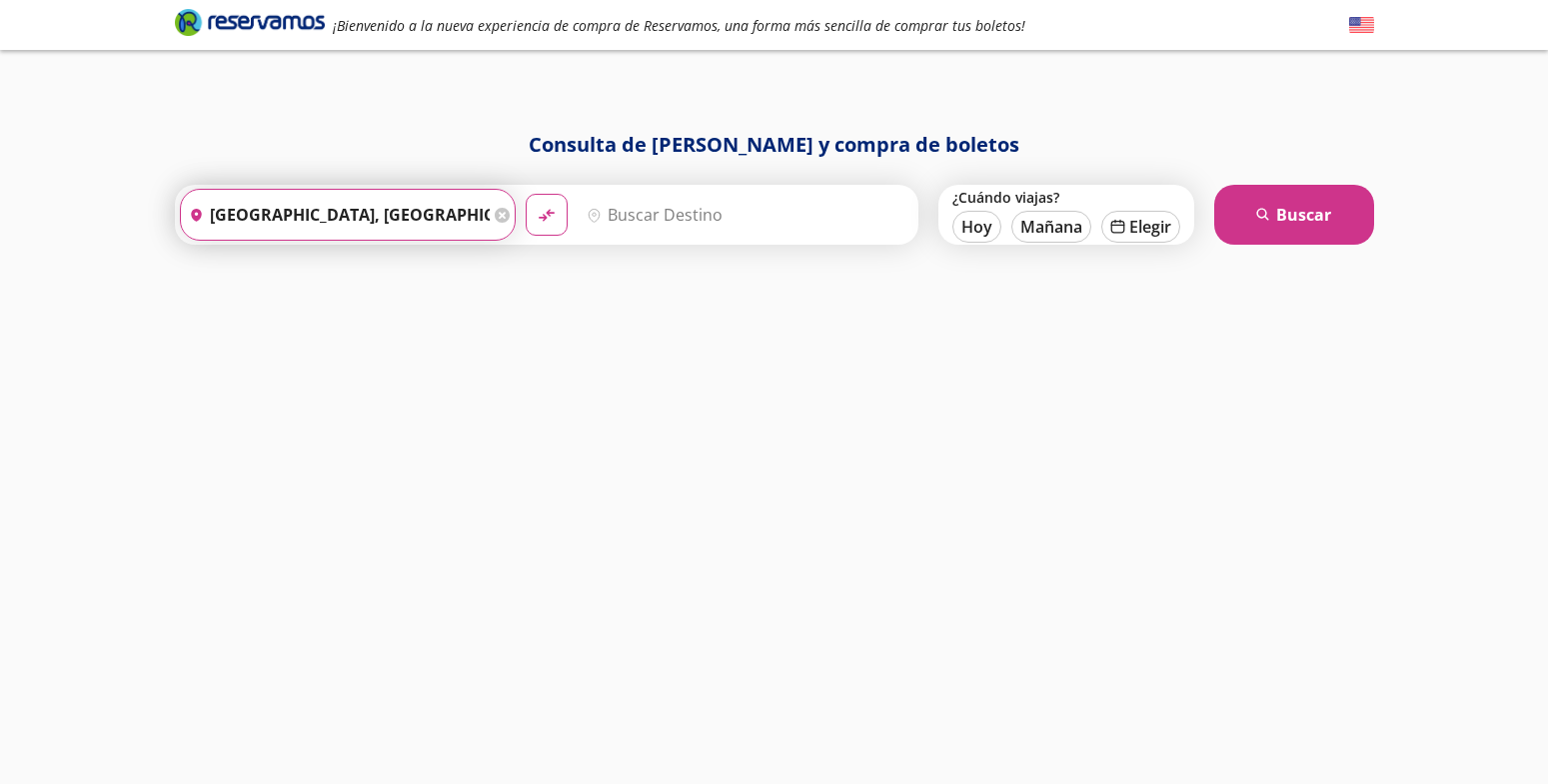 click on "Destino" at bounding box center (743, 215) 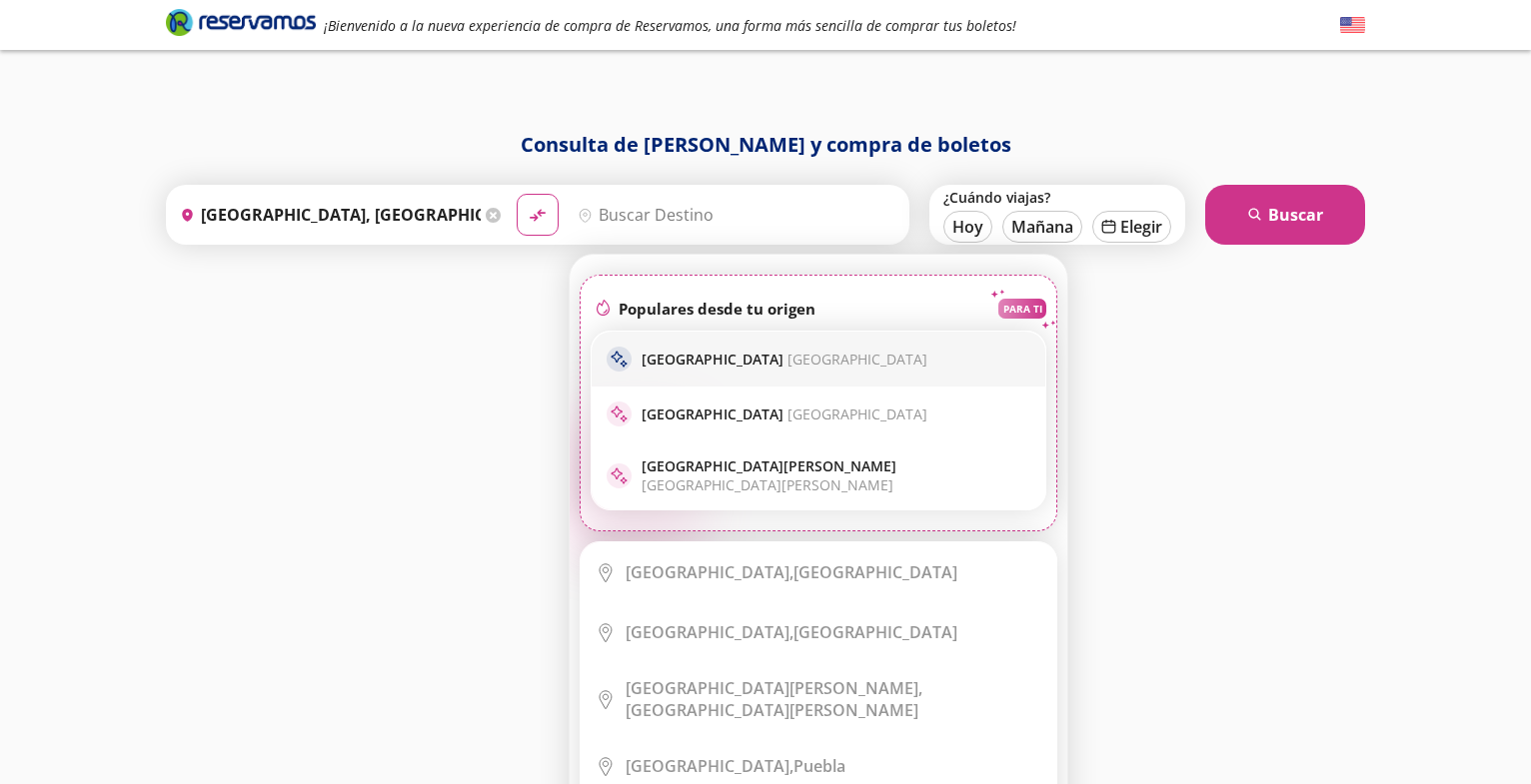 click on "[GEOGRAPHIC_DATA]   [GEOGRAPHIC_DATA]" at bounding box center (784, 359) 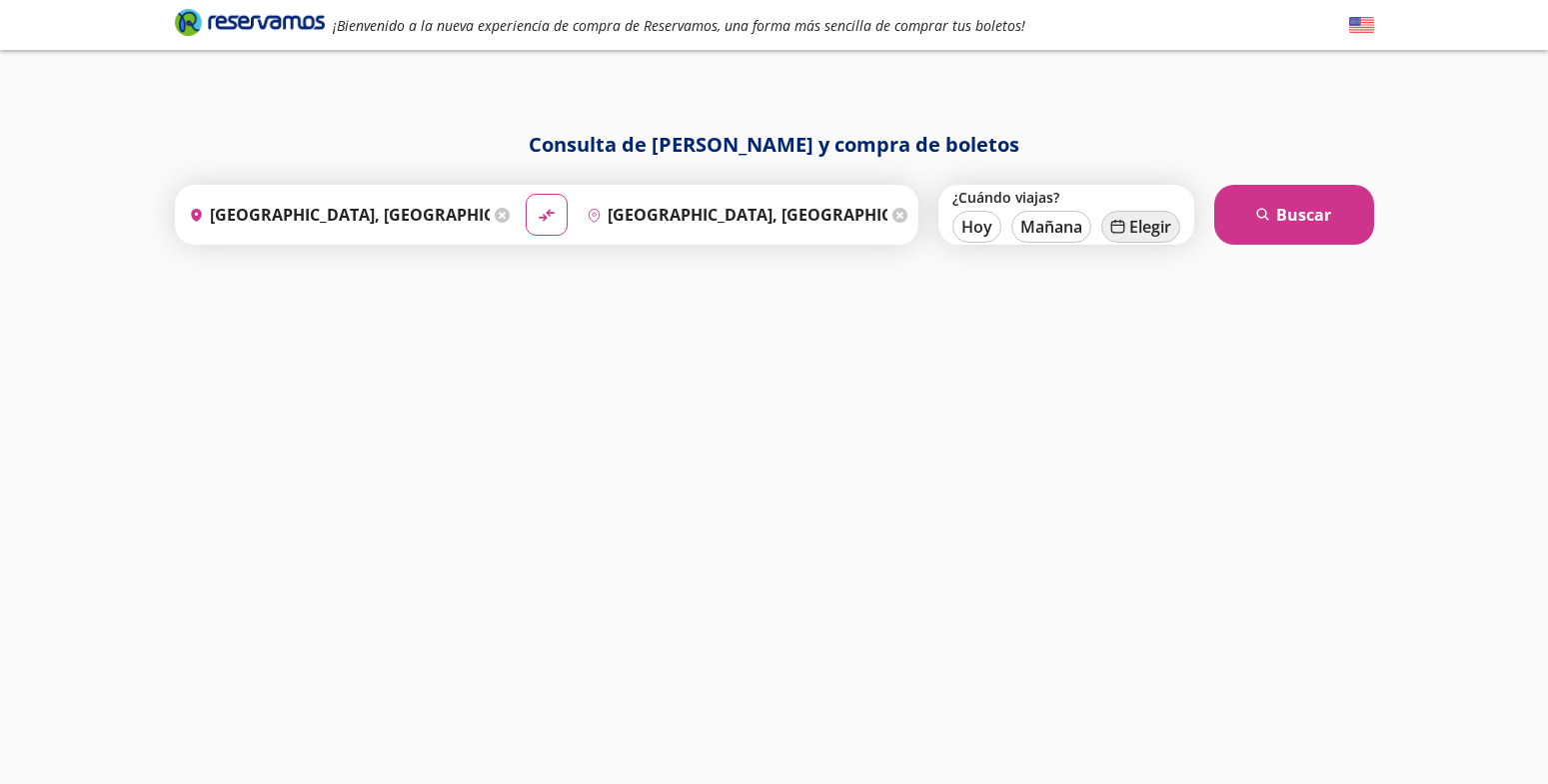 click on "calendar
[GEOGRAPHIC_DATA]" at bounding box center [1140, 227] 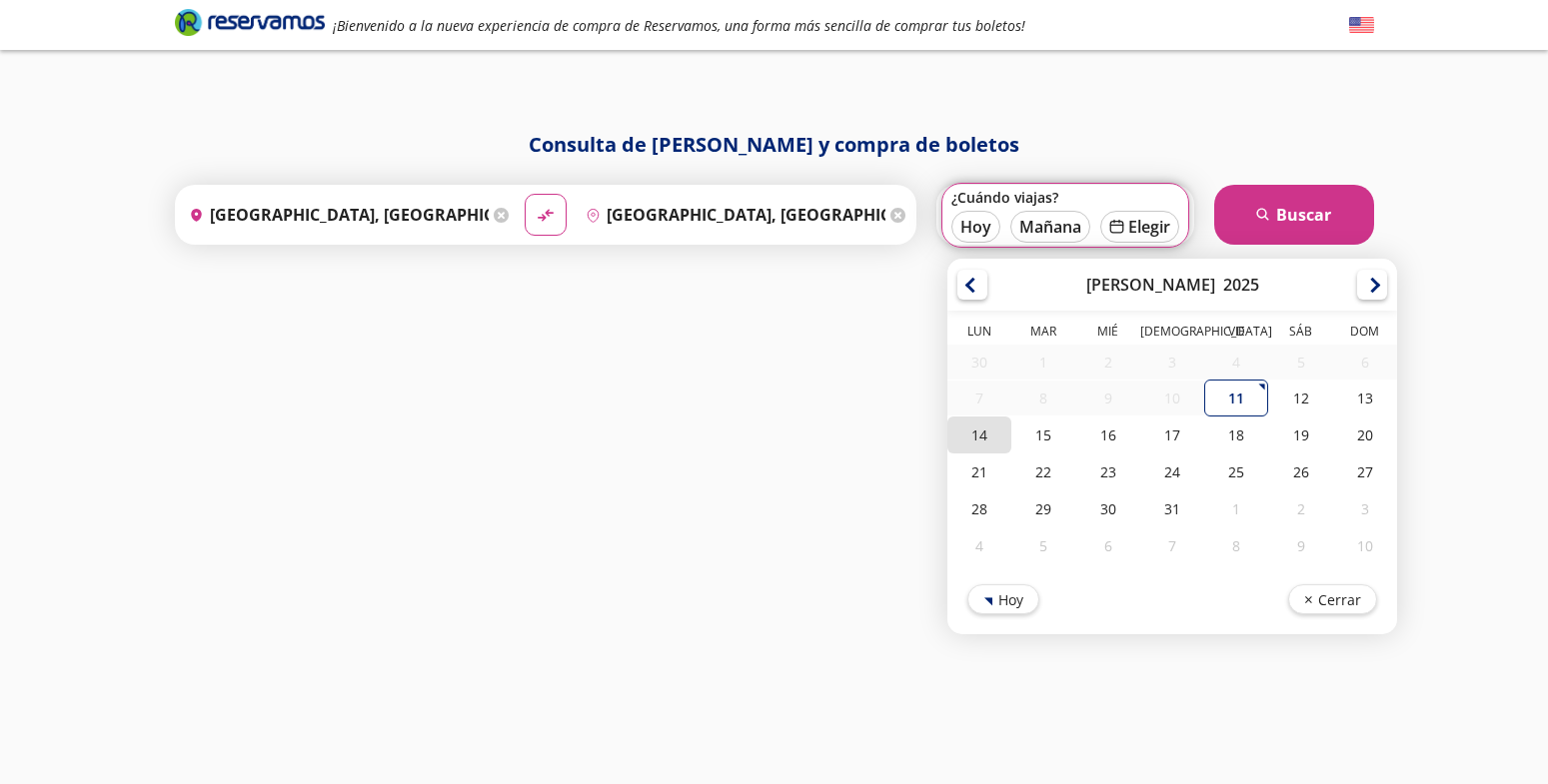 click on "14" at bounding box center (979, 434) 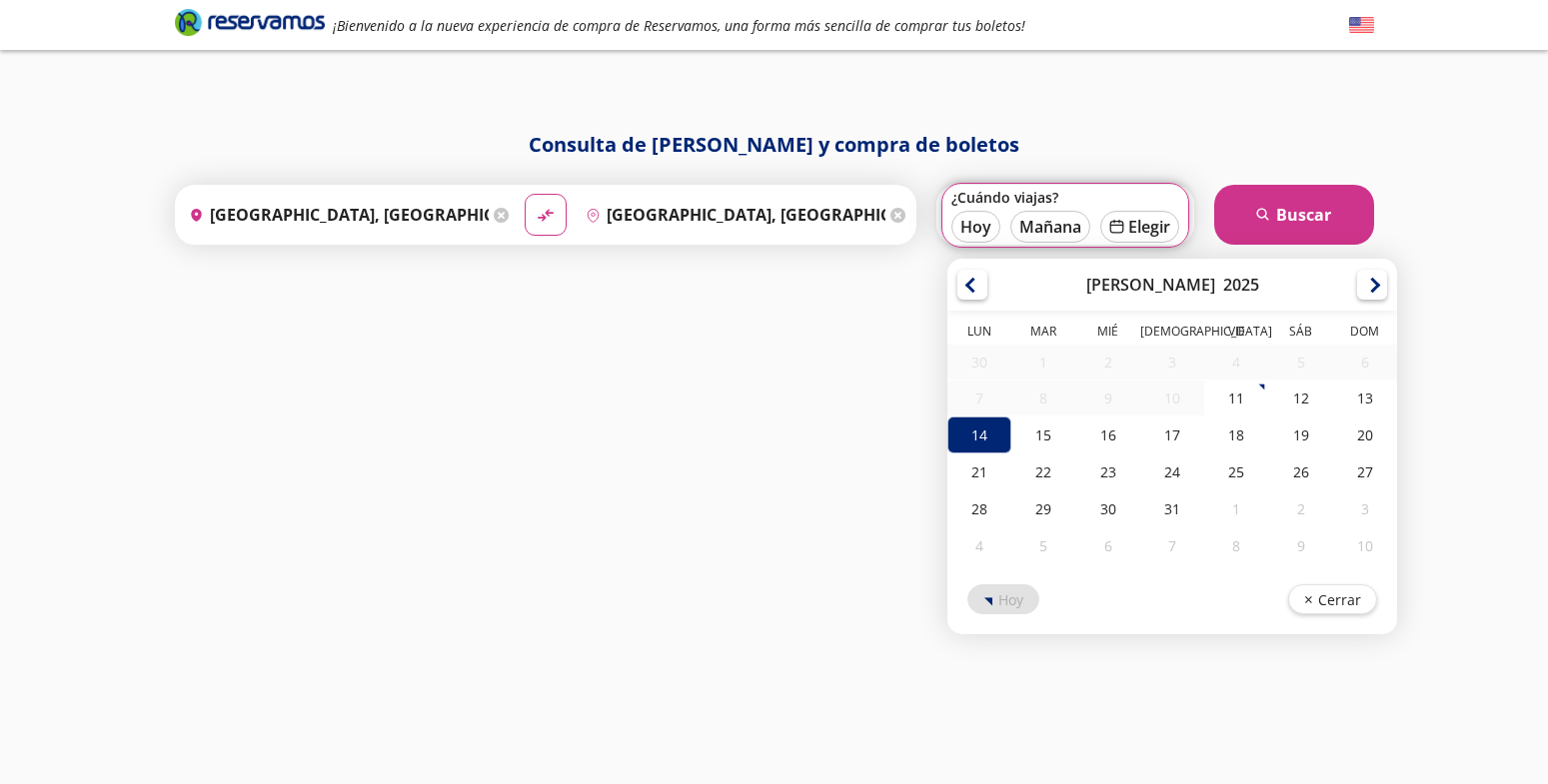 type on "[DATE]" 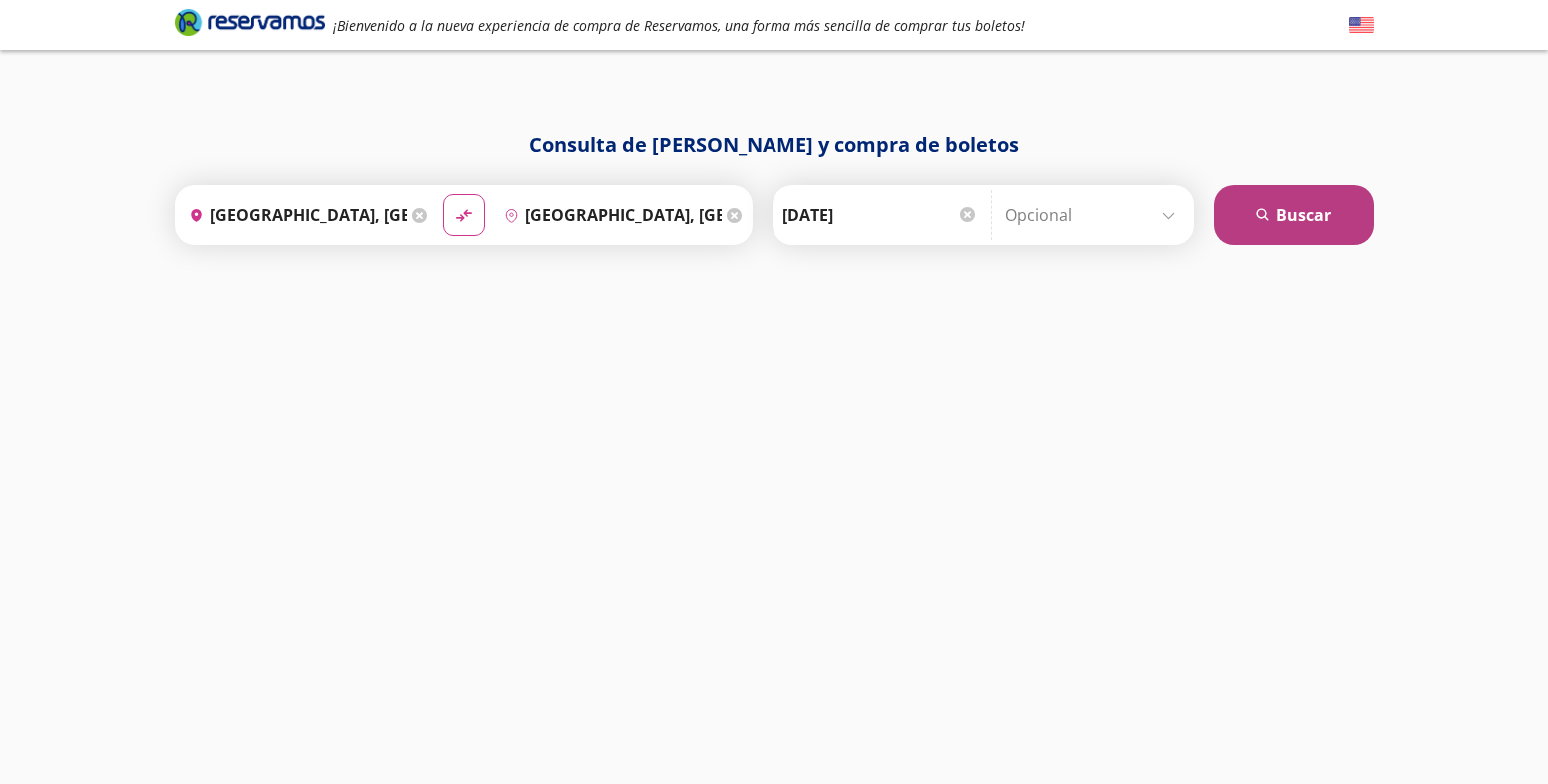 click on "search
[GEOGRAPHIC_DATA]" at bounding box center (1294, 215) 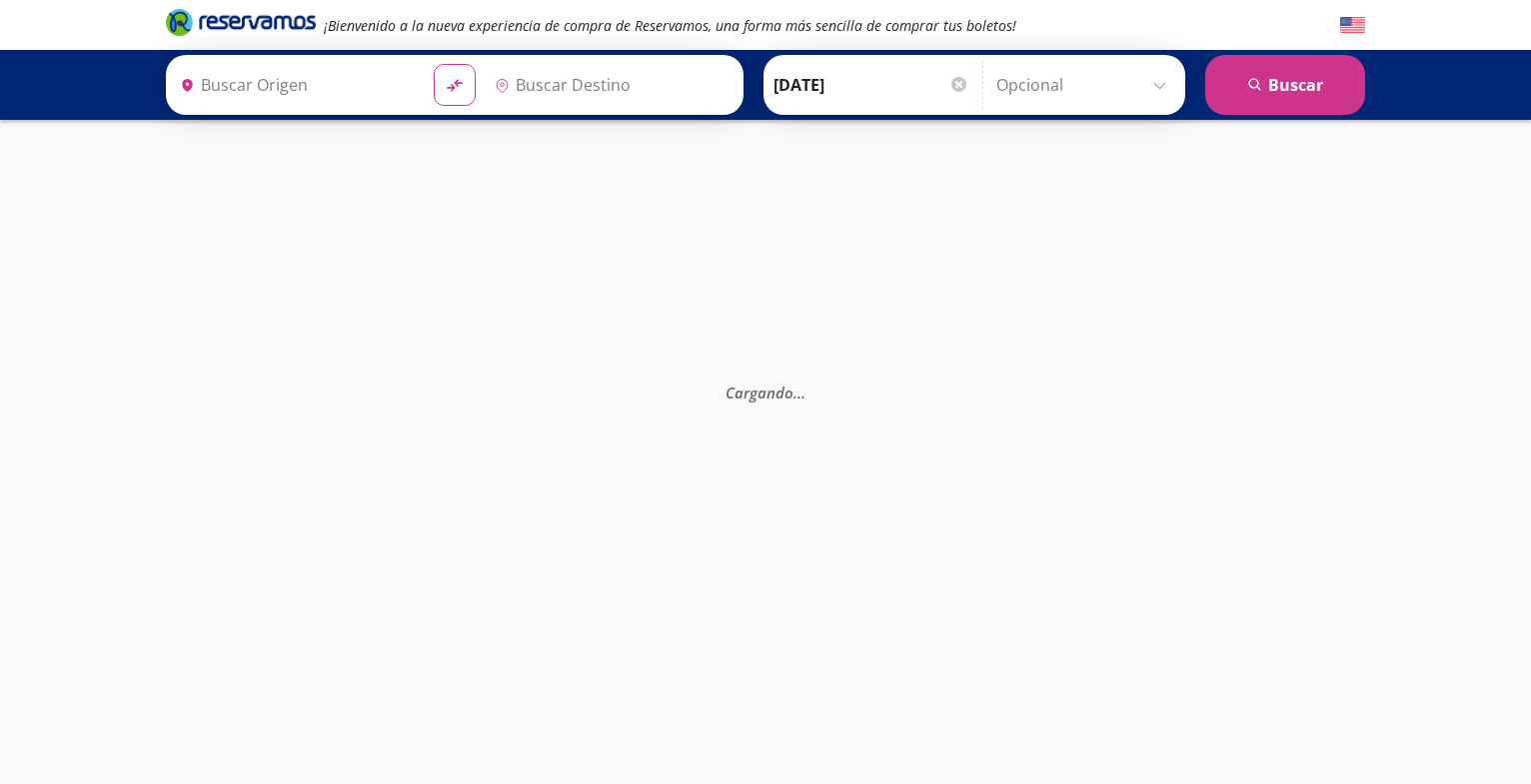 type on "[GEOGRAPHIC_DATA], [GEOGRAPHIC_DATA]" 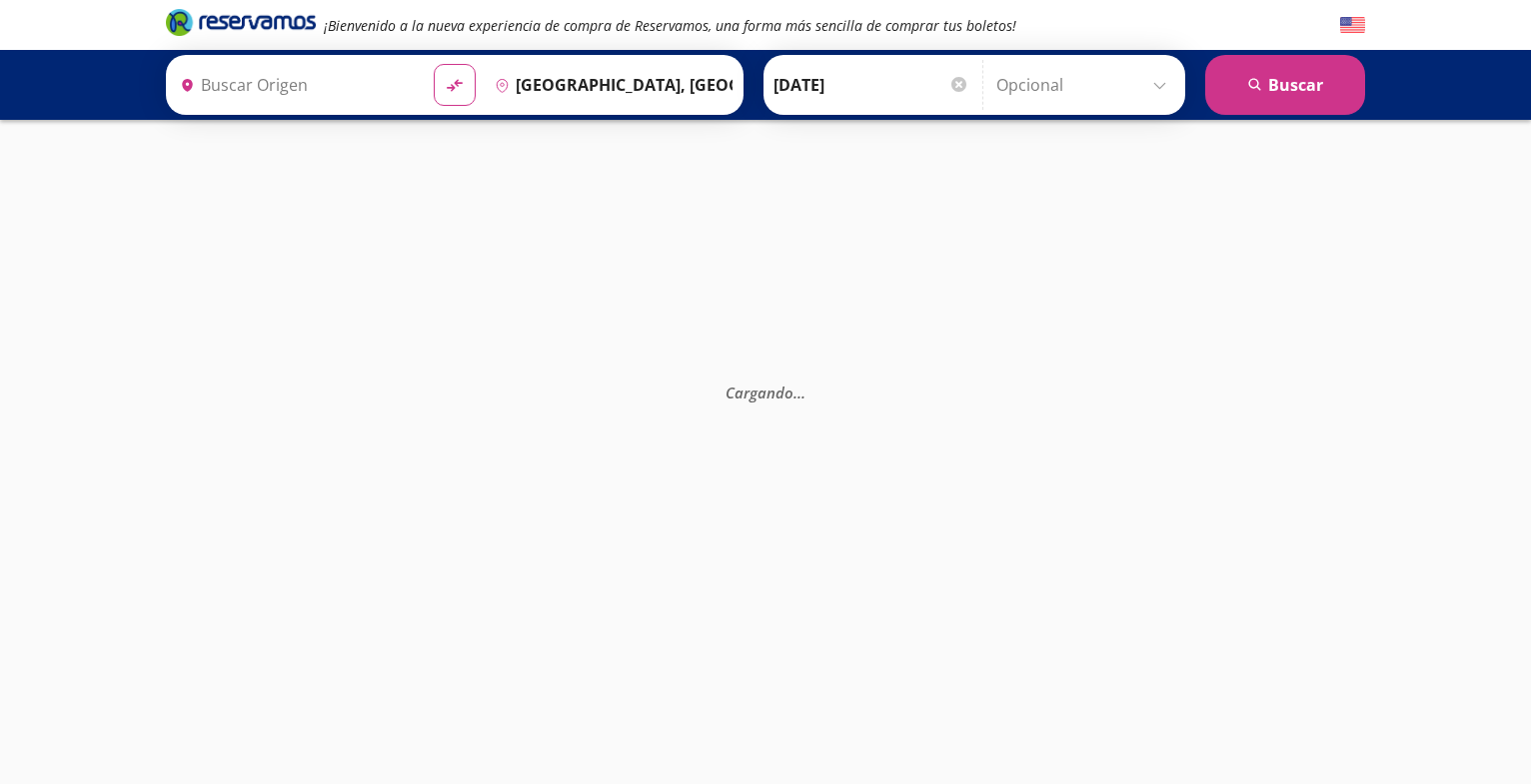 type on "[GEOGRAPHIC_DATA], [GEOGRAPHIC_DATA][PERSON_NAME]" 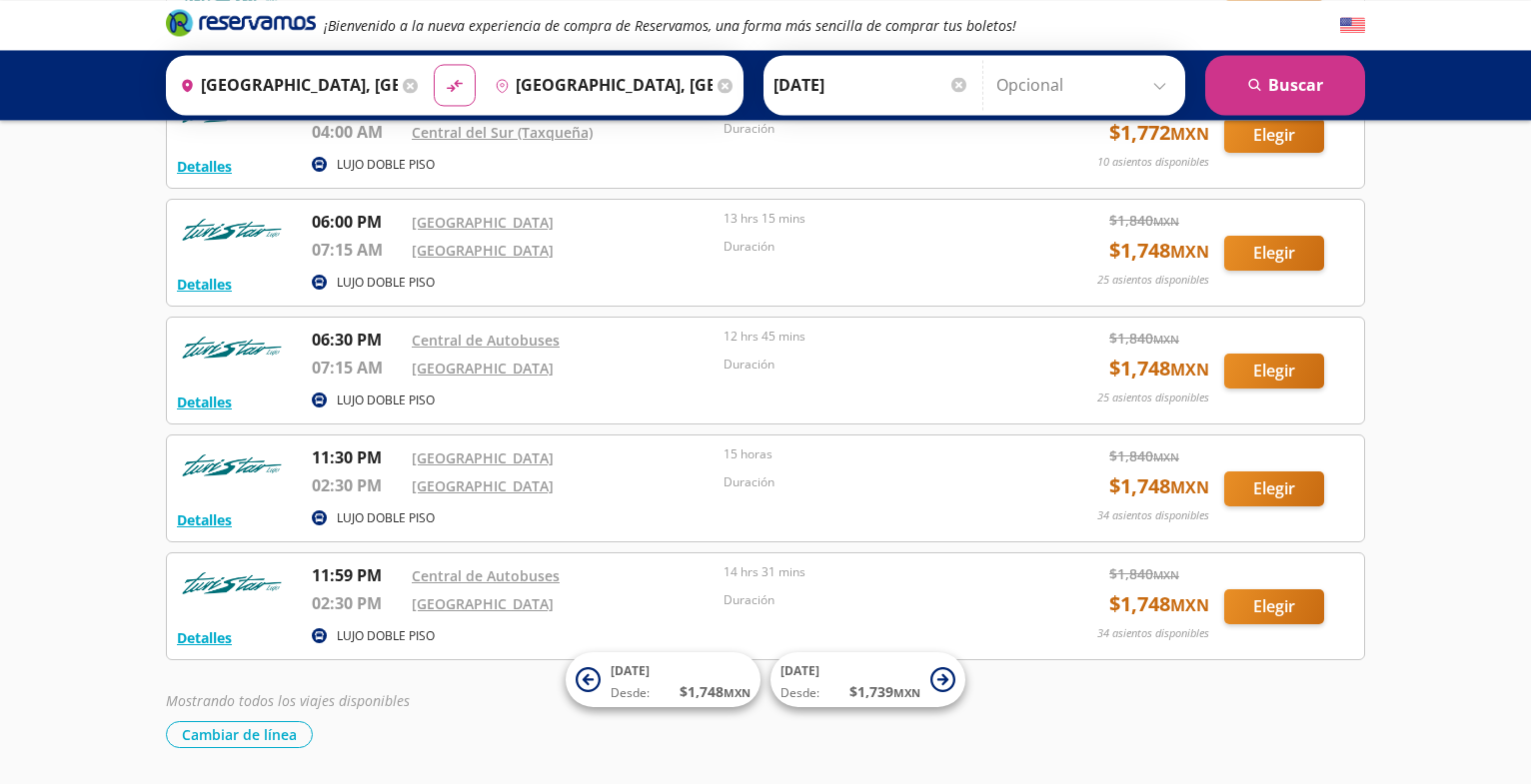 scroll, scrollTop: 306, scrollLeft: 0, axis: vertical 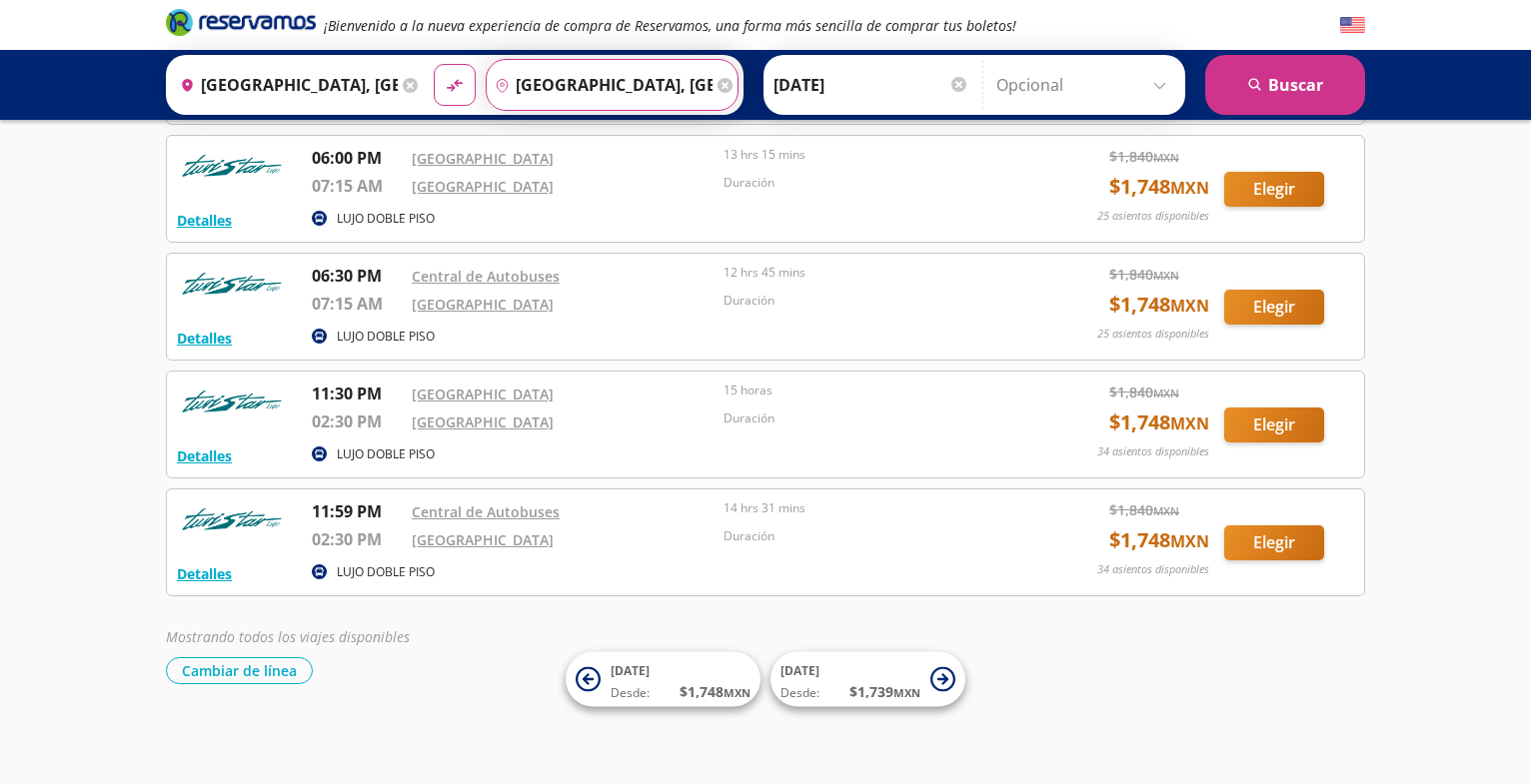 click on "[GEOGRAPHIC_DATA], [GEOGRAPHIC_DATA]" at bounding box center [600, 85] 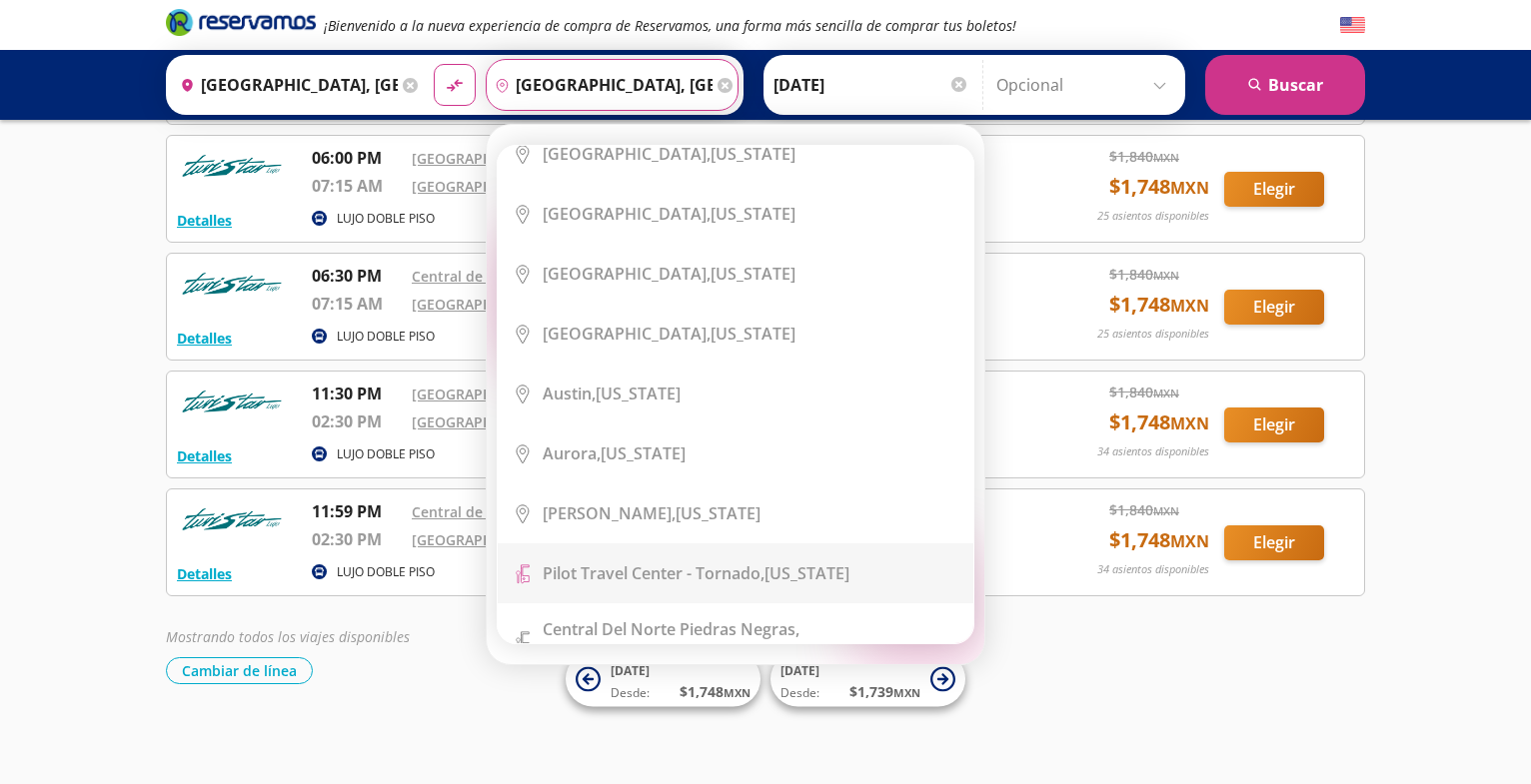 scroll, scrollTop: 17270, scrollLeft: 0, axis: vertical 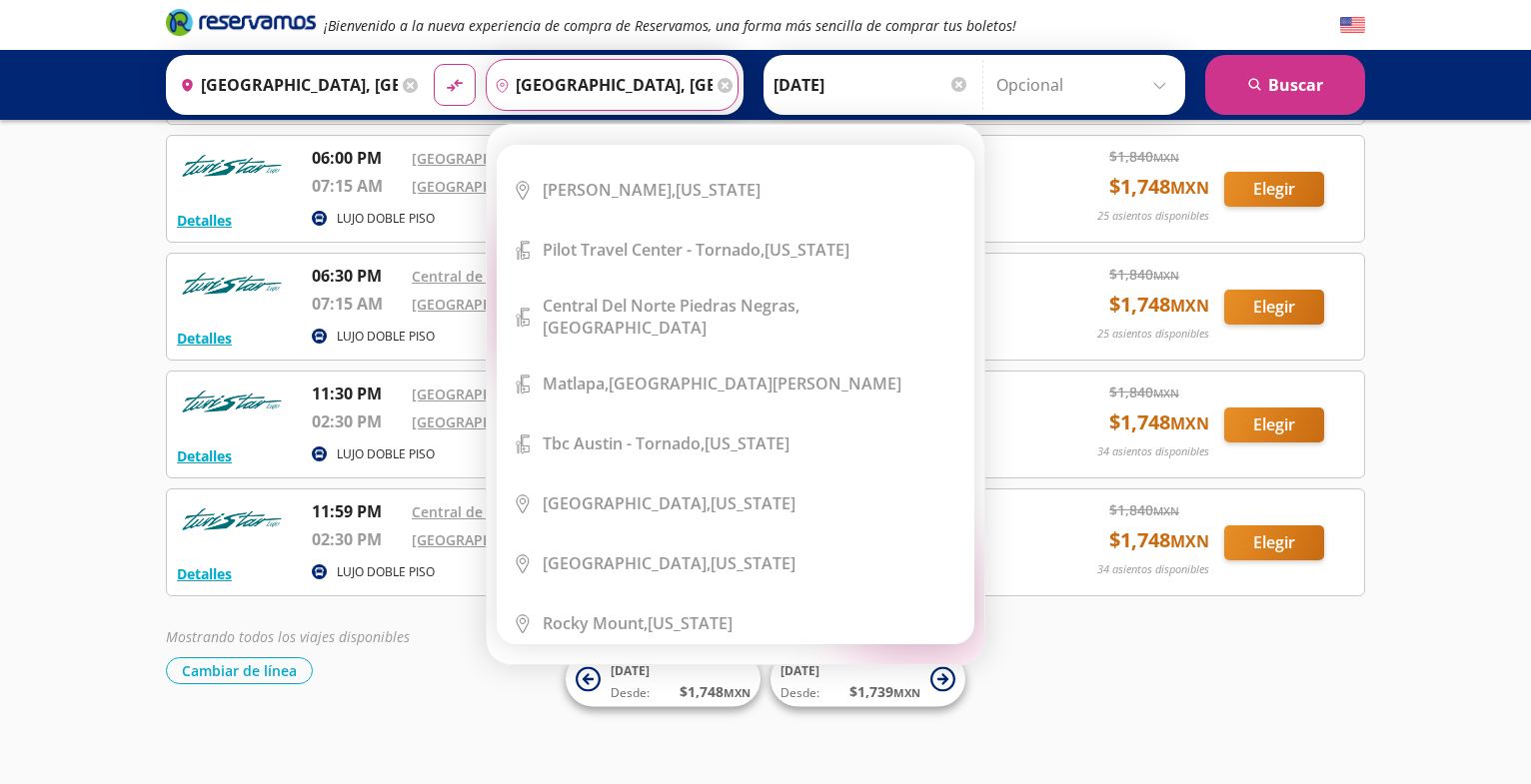 click on "[GEOGRAPHIC_DATA], [GEOGRAPHIC_DATA]" at bounding box center [600, 85] 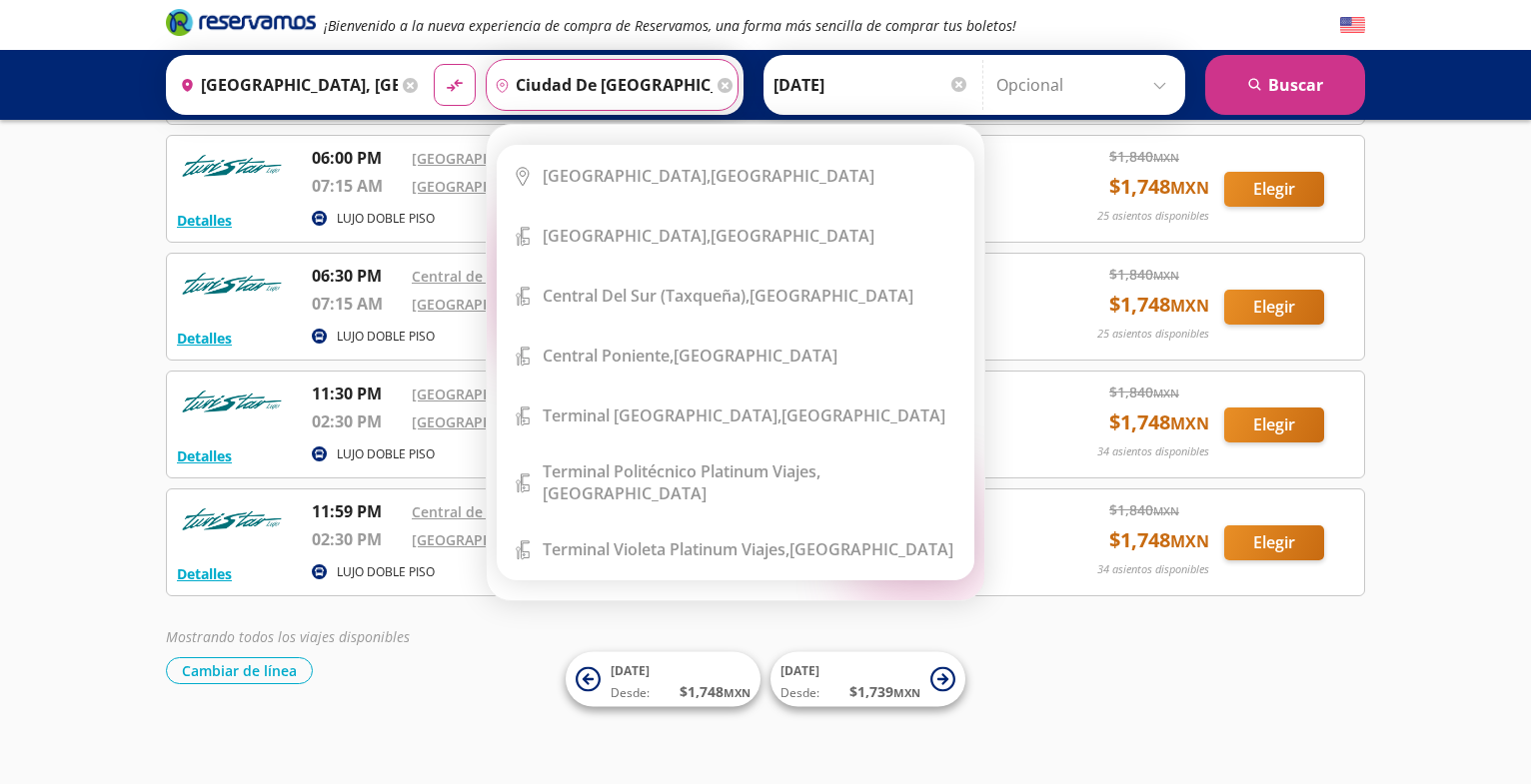 scroll, scrollTop: 0, scrollLeft: 0, axis: both 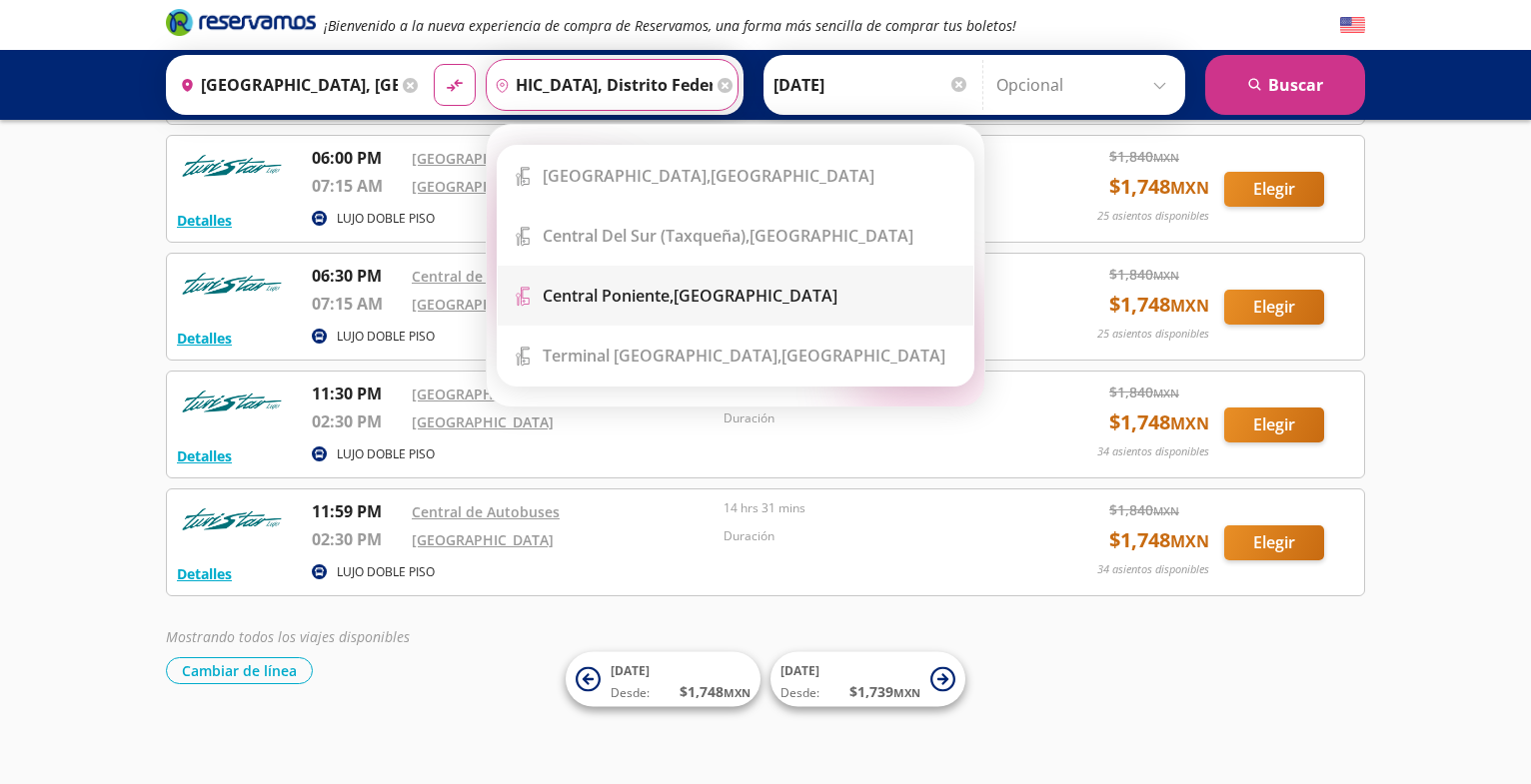 click on "Central Poniente," at bounding box center [608, 296] 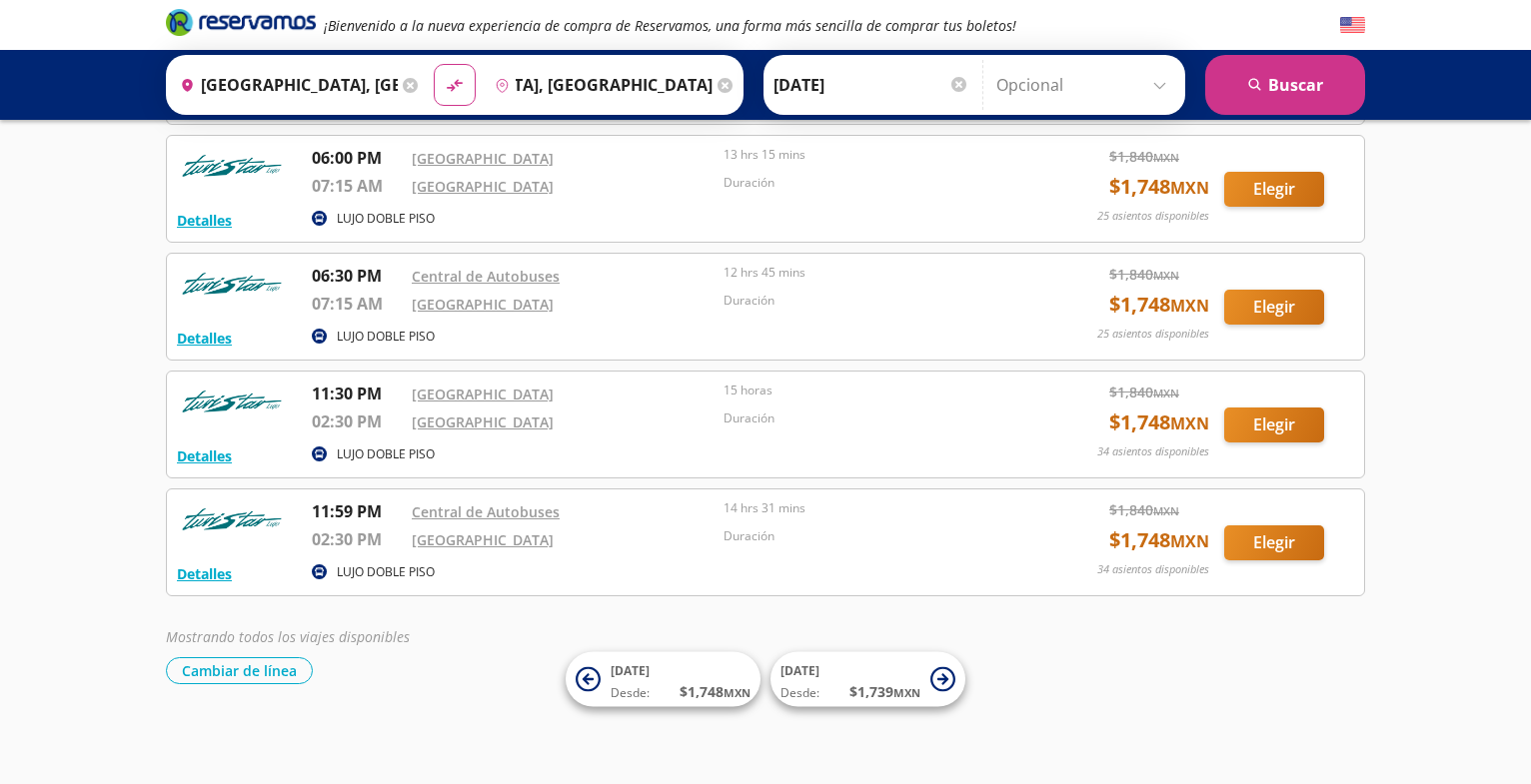 scroll, scrollTop: 0, scrollLeft: 78, axis: horizontal 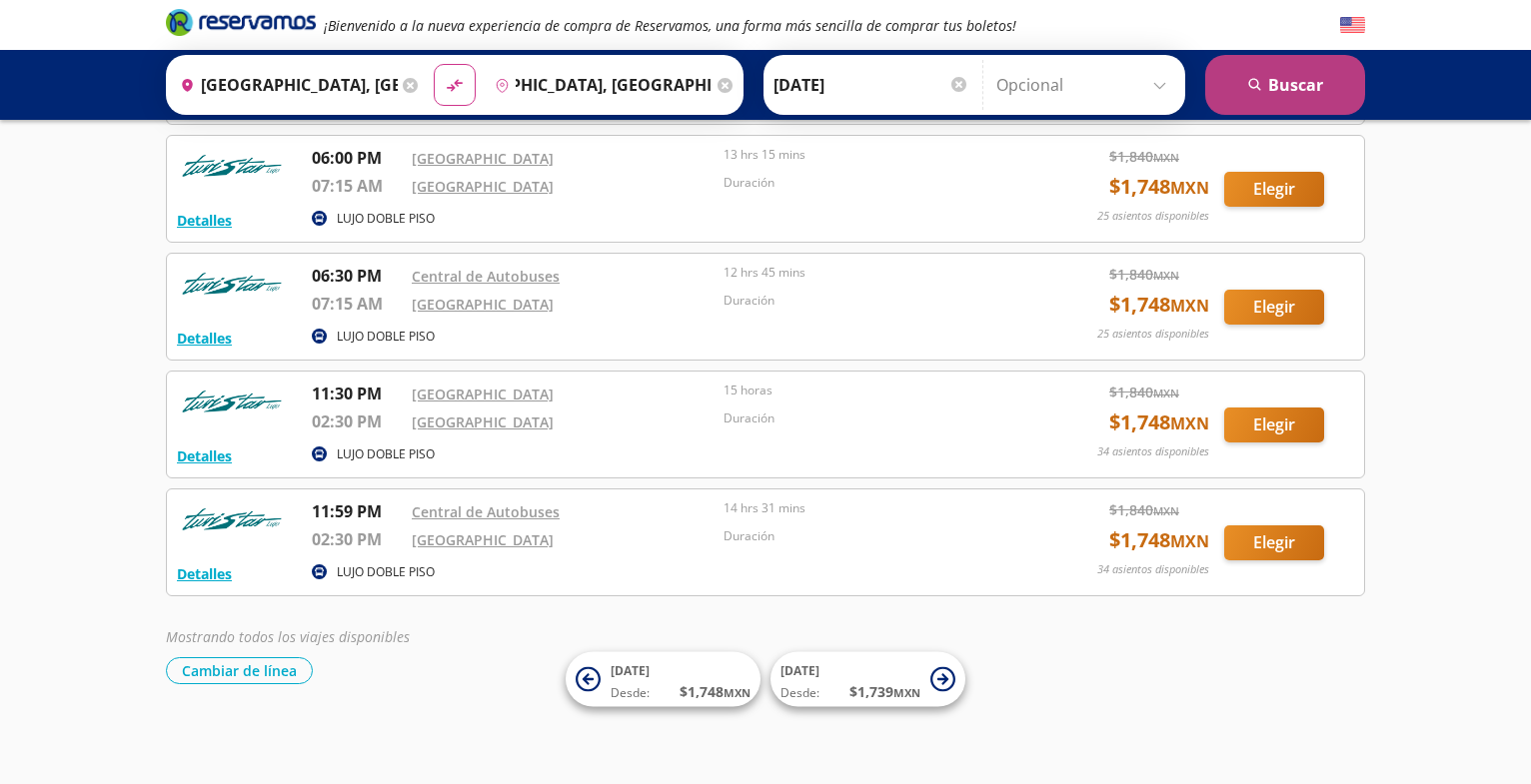click on "search
[GEOGRAPHIC_DATA]" at bounding box center [1285, 85] 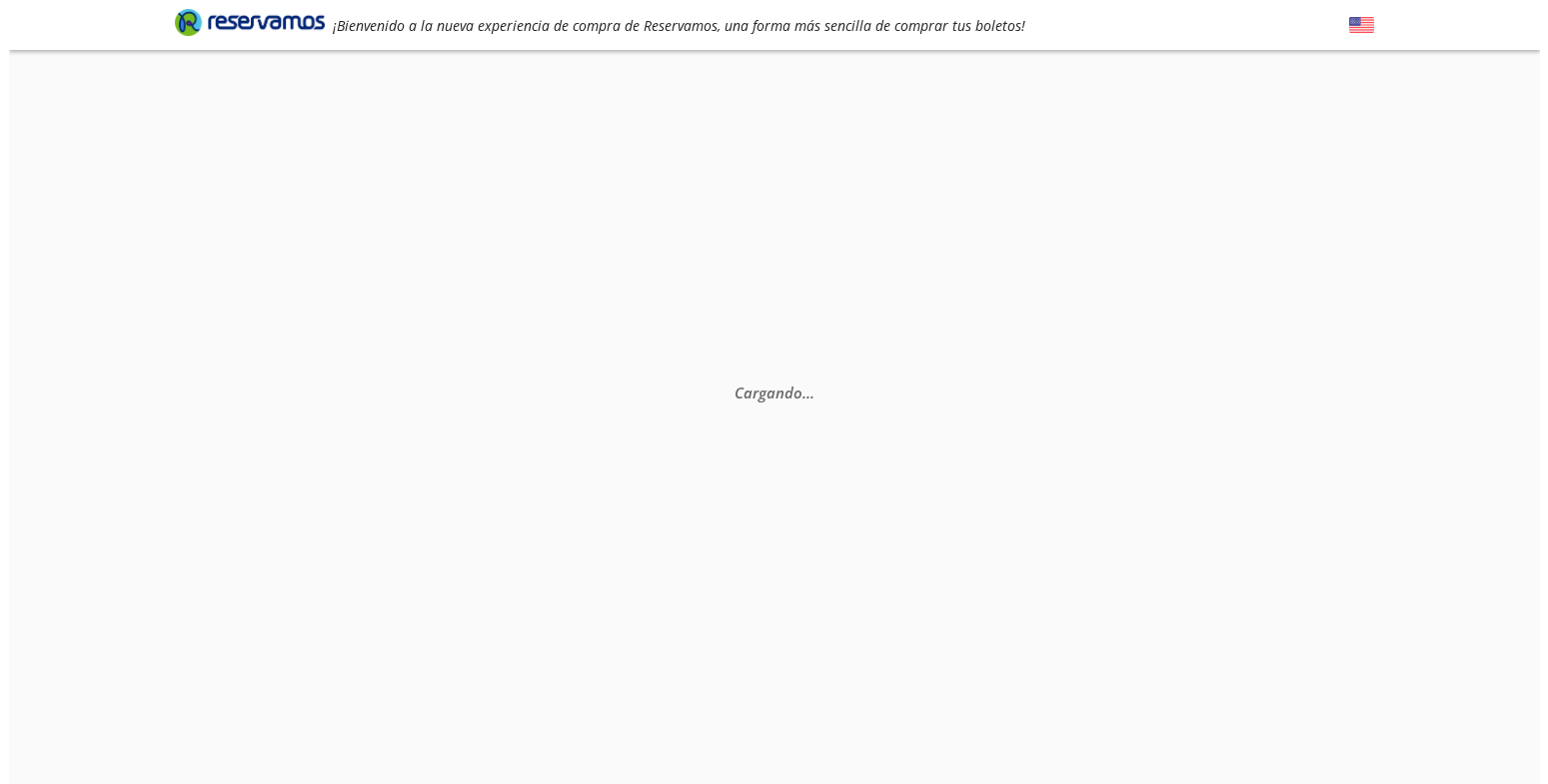 scroll, scrollTop: 0, scrollLeft: 0, axis: both 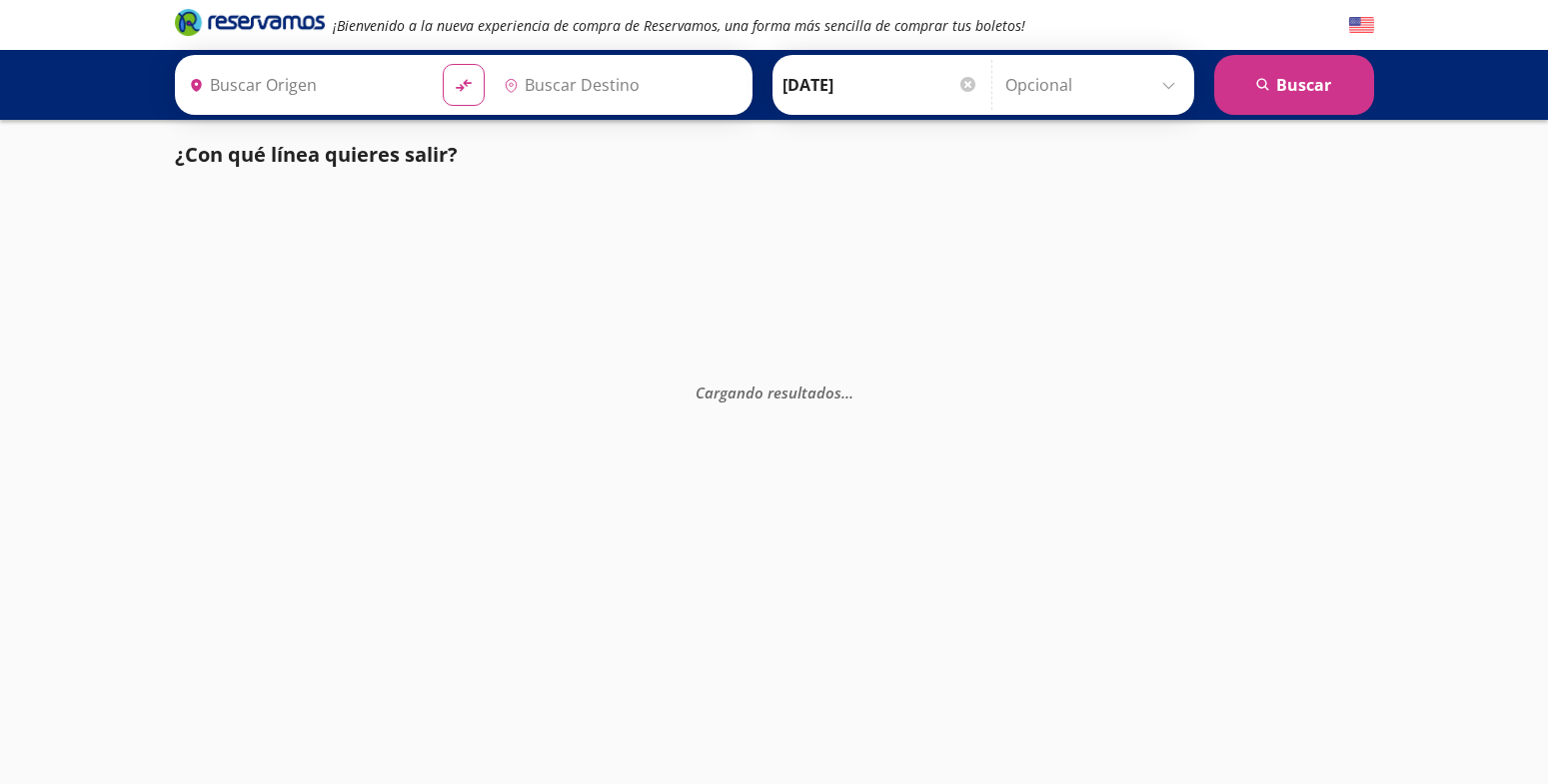 type on "[GEOGRAPHIC_DATA], [GEOGRAPHIC_DATA]" 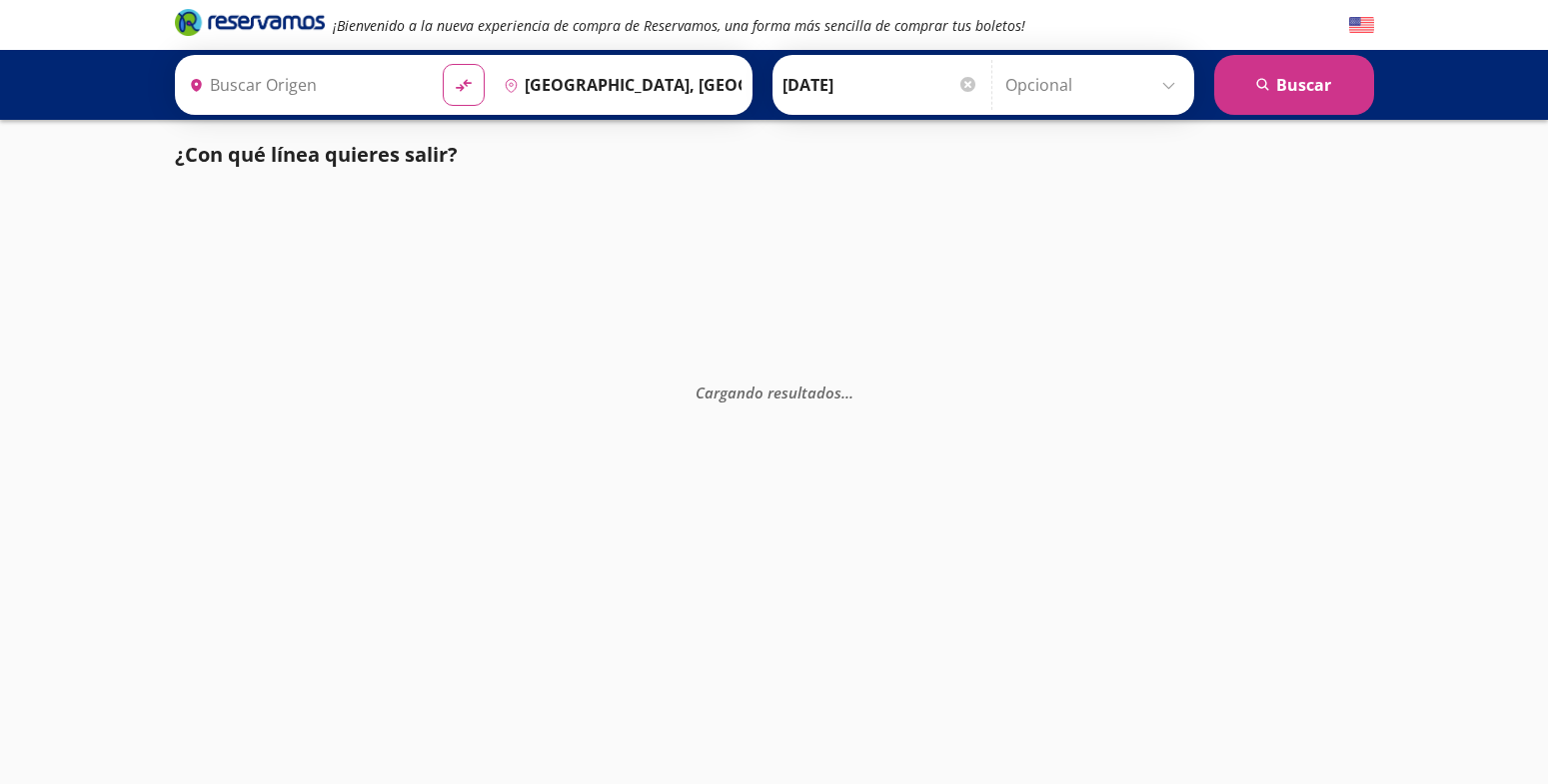 type on "[GEOGRAPHIC_DATA], [GEOGRAPHIC_DATA][PERSON_NAME]" 